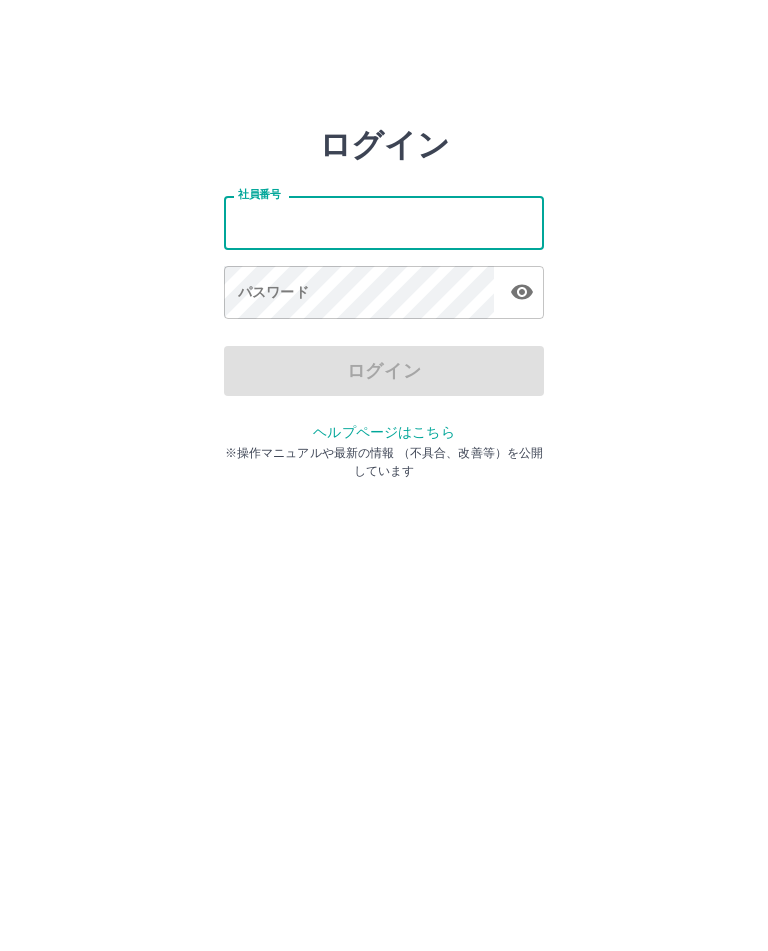 scroll, scrollTop: 0, scrollLeft: 0, axis: both 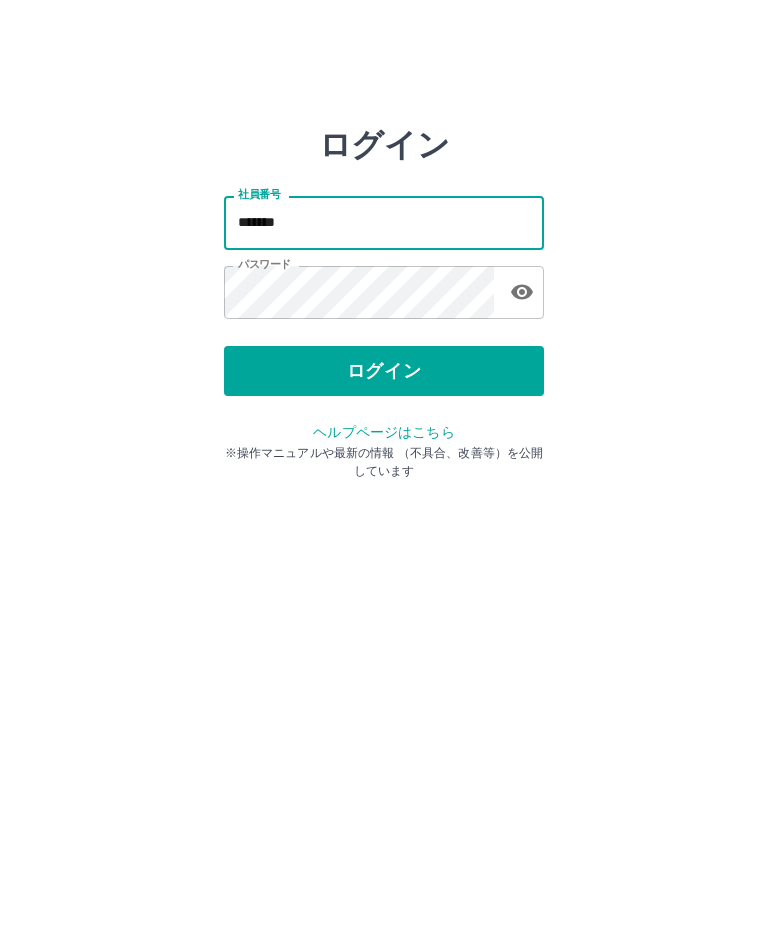 click on "ログイン" at bounding box center [384, 371] 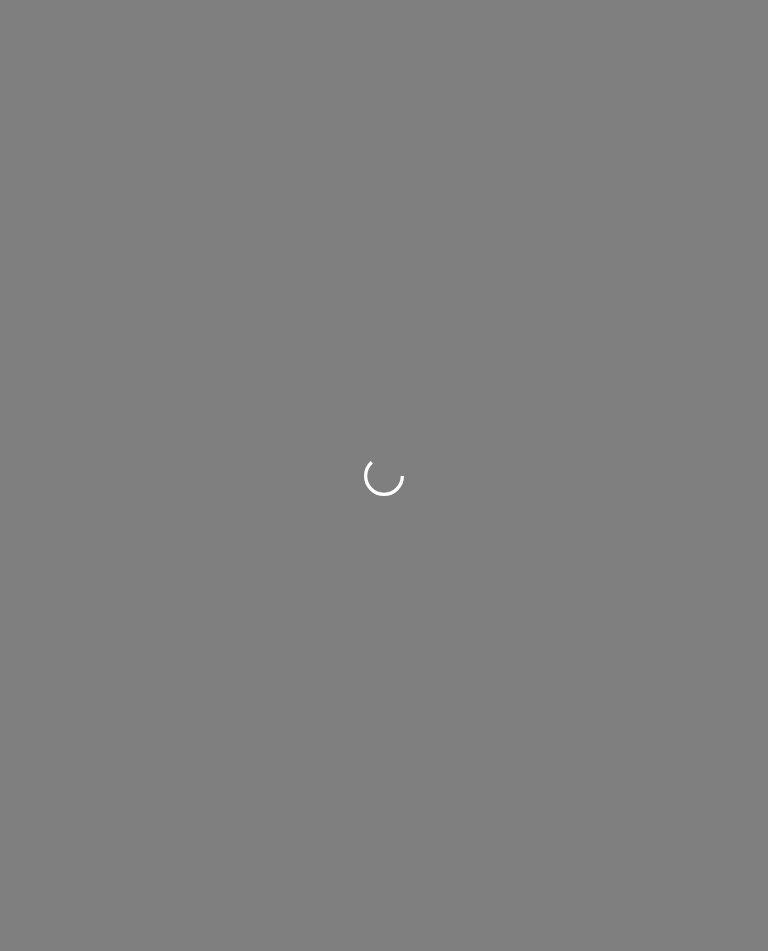 scroll, scrollTop: 0, scrollLeft: 0, axis: both 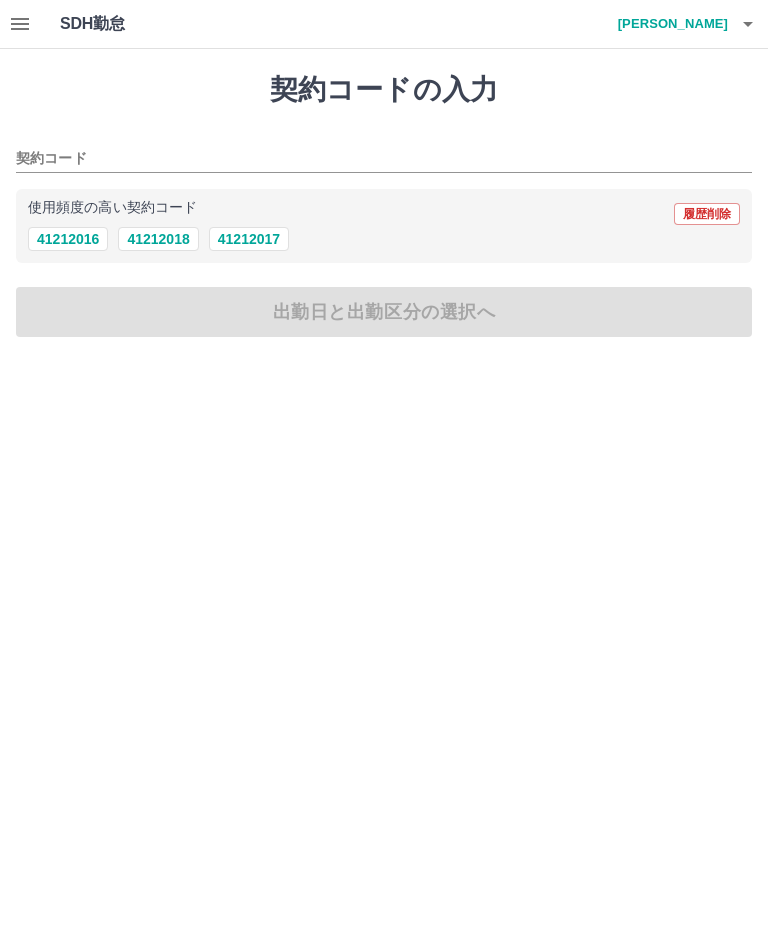click on "41212016" at bounding box center (68, 239) 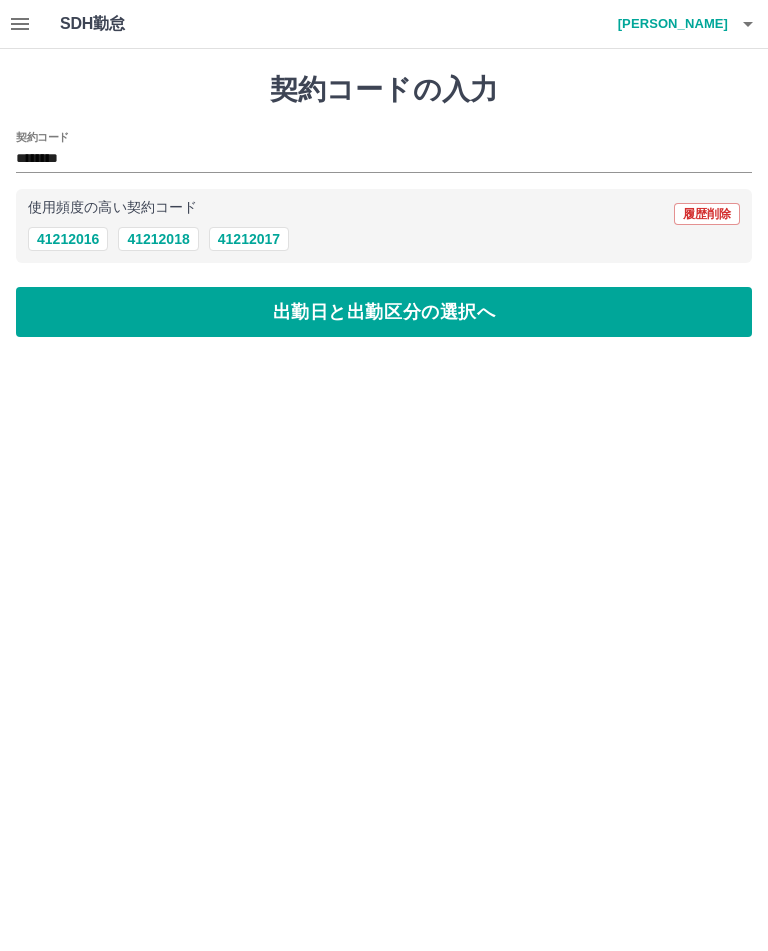 click on "出勤日と出勤区分の選択へ" at bounding box center [384, 312] 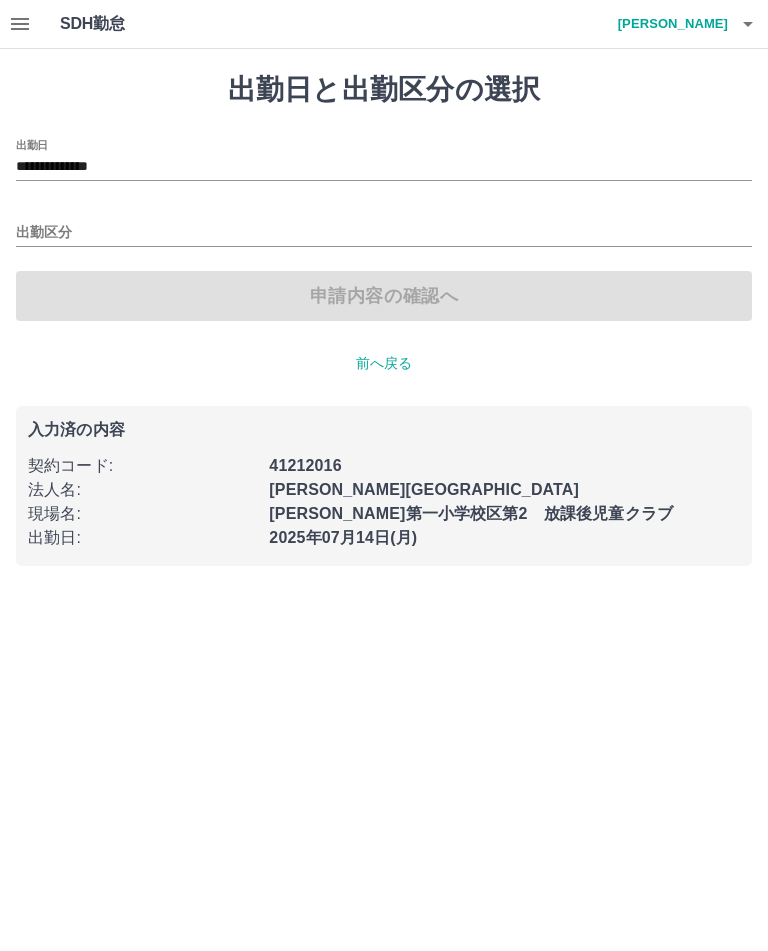click on "出勤区分" at bounding box center [384, 233] 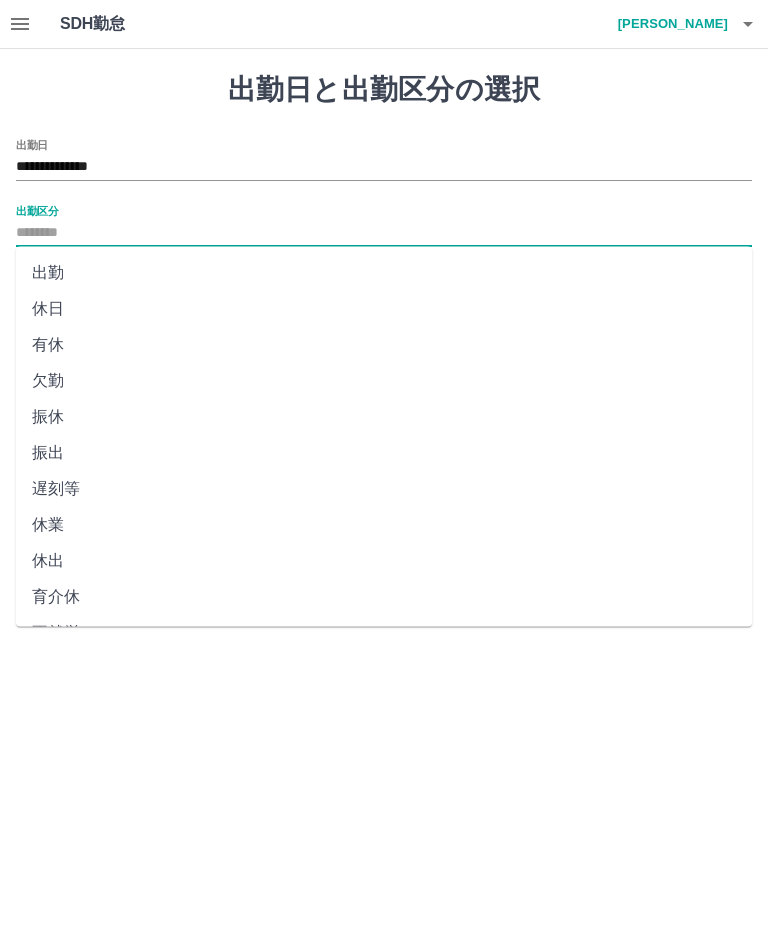 click on "出勤" at bounding box center [384, 273] 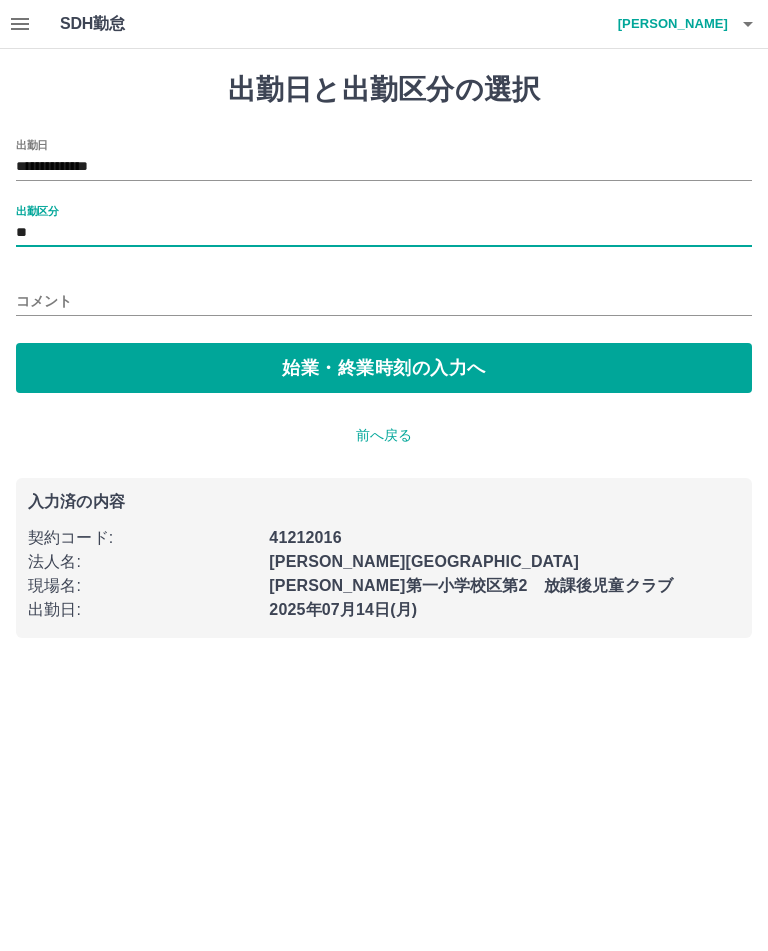 click on "始業・終業時刻の入力へ" at bounding box center (384, 368) 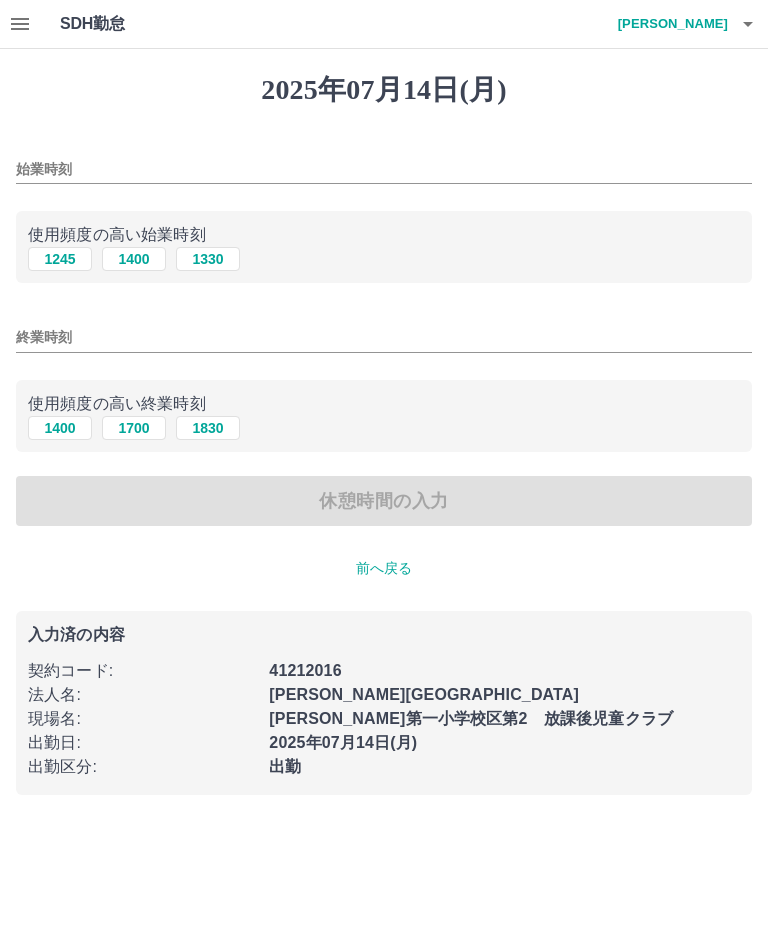 click on "1245" at bounding box center [60, 259] 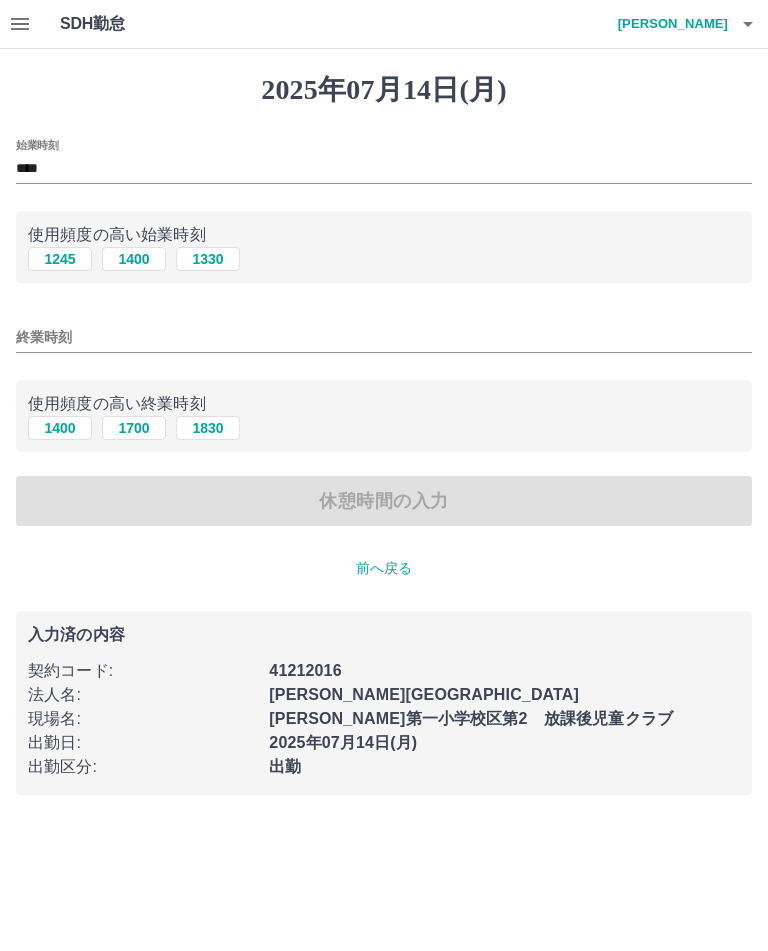 click on "終業時刻" at bounding box center [384, 337] 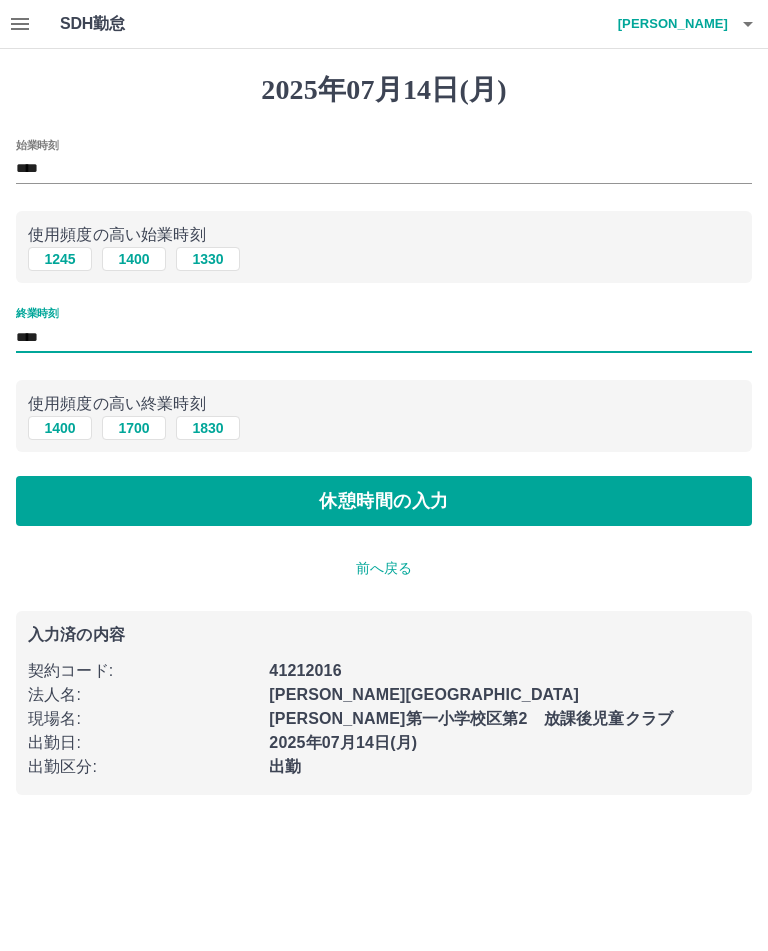 type on "****" 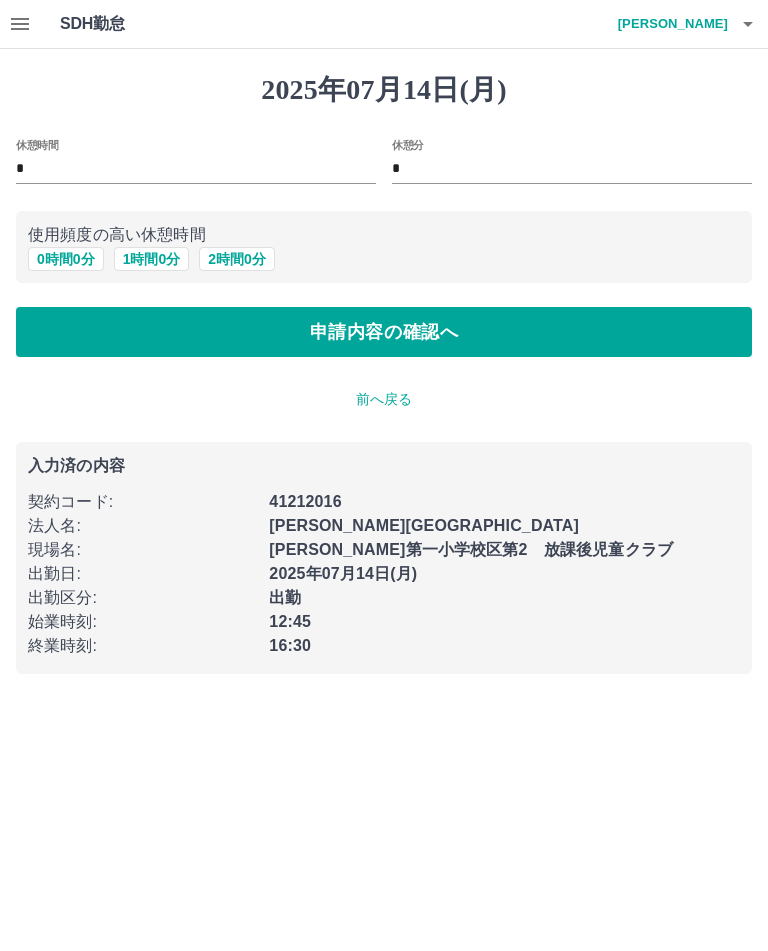 click on "申請内容の確認へ" at bounding box center (384, 332) 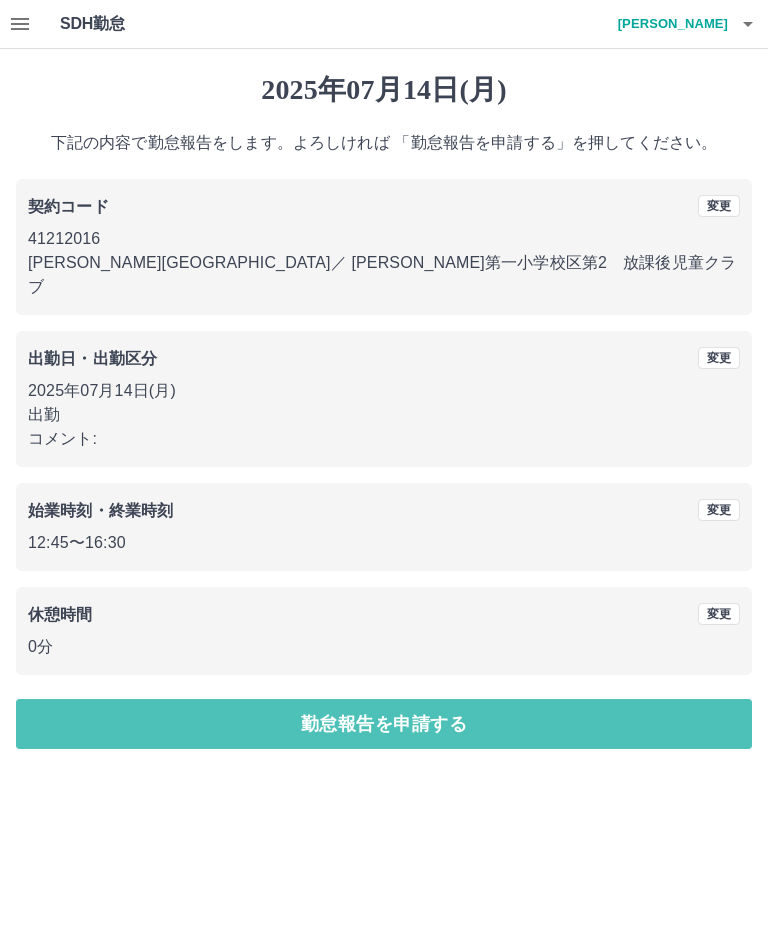 click on "勤怠報告を申請する" at bounding box center (384, 724) 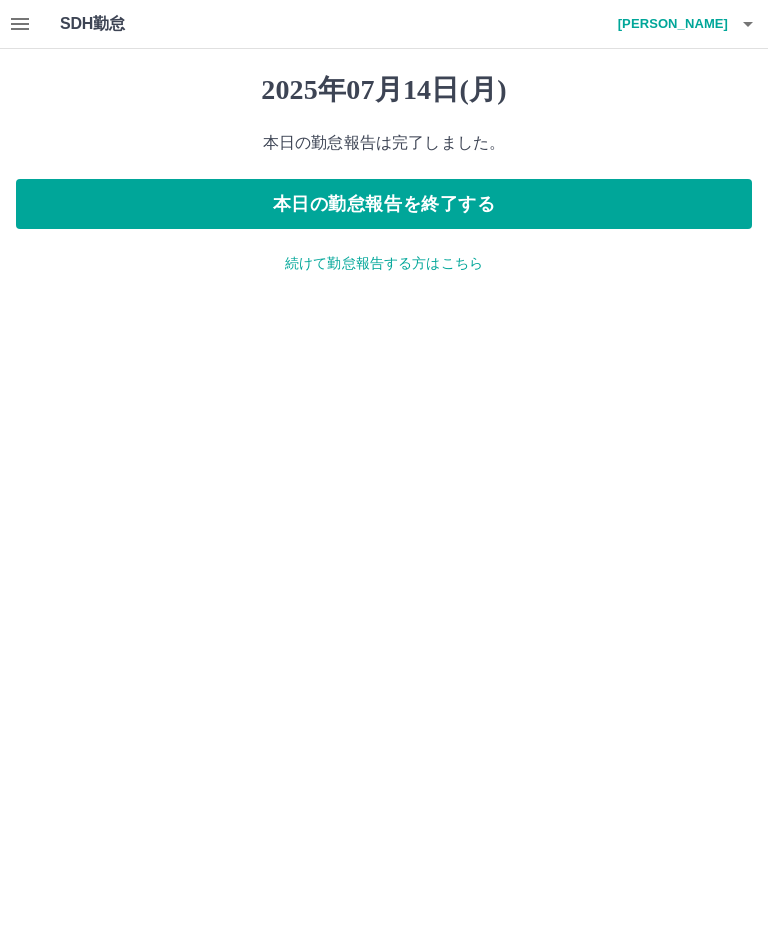 click on "続けて勤怠報告する方はこちら" at bounding box center [384, 263] 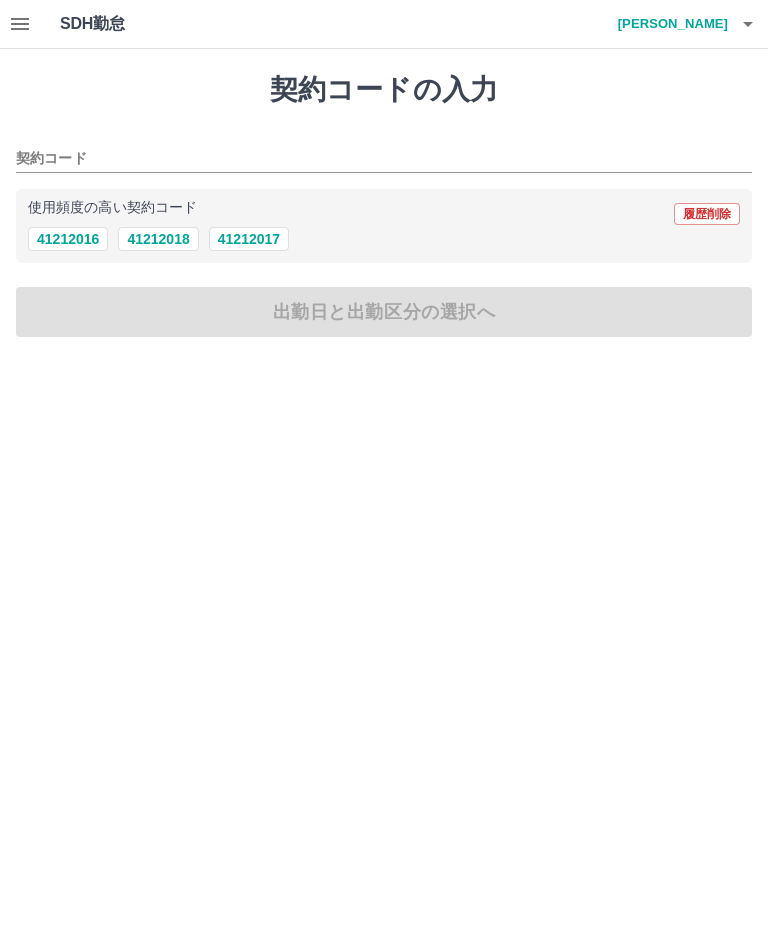 click on "41212016" at bounding box center (68, 239) 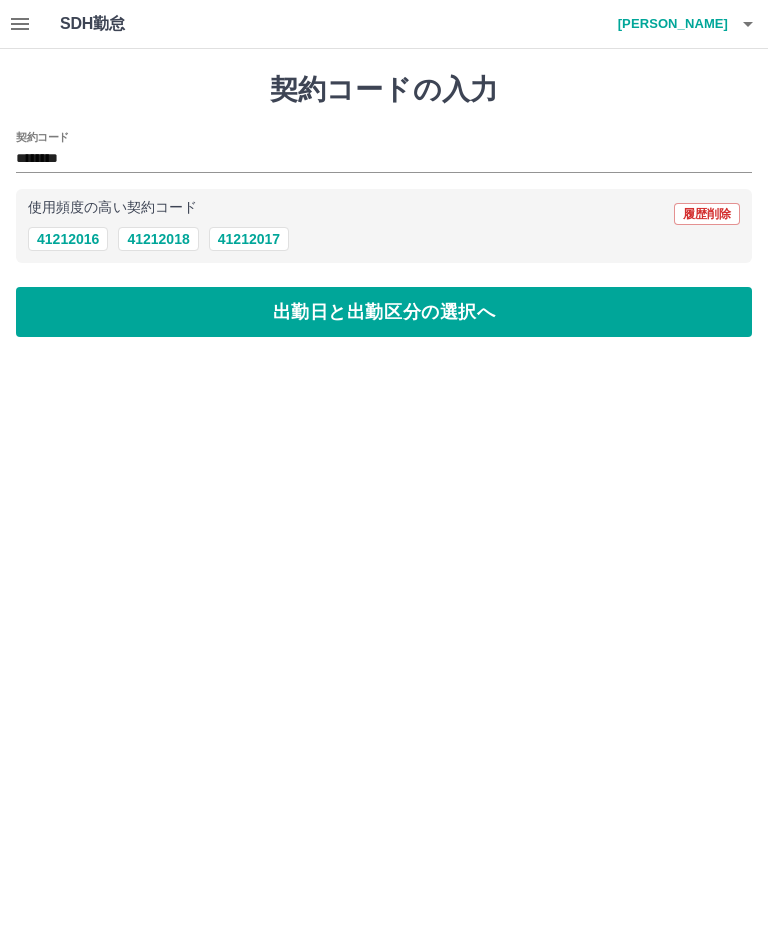 click on "出勤日と出勤区分の選択へ" at bounding box center [384, 312] 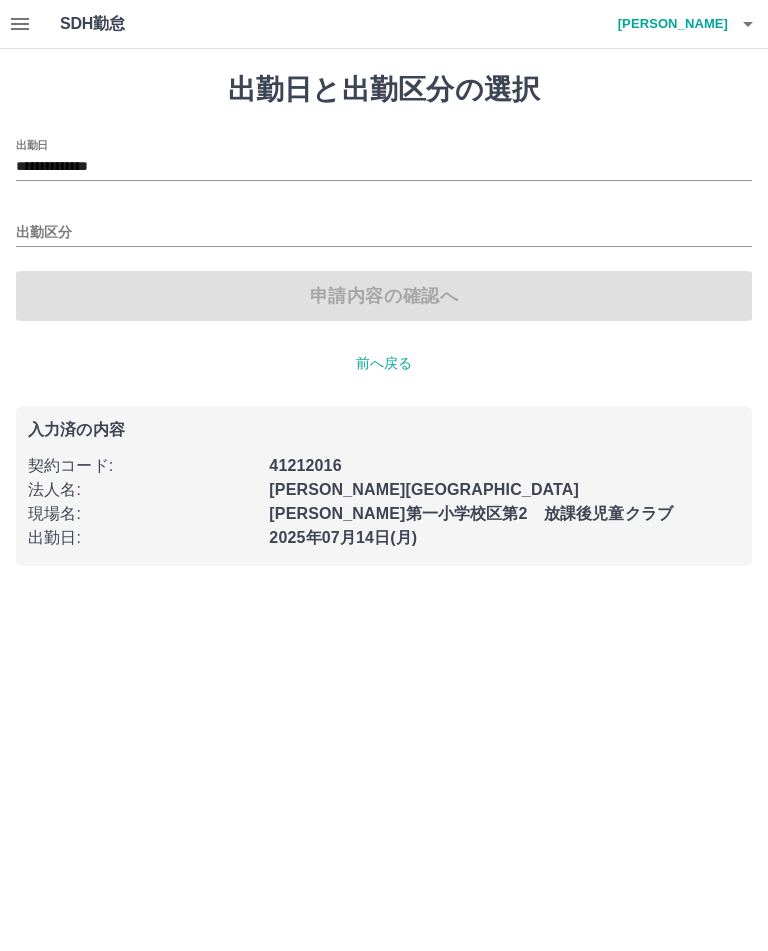 click on "**********" at bounding box center (384, 167) 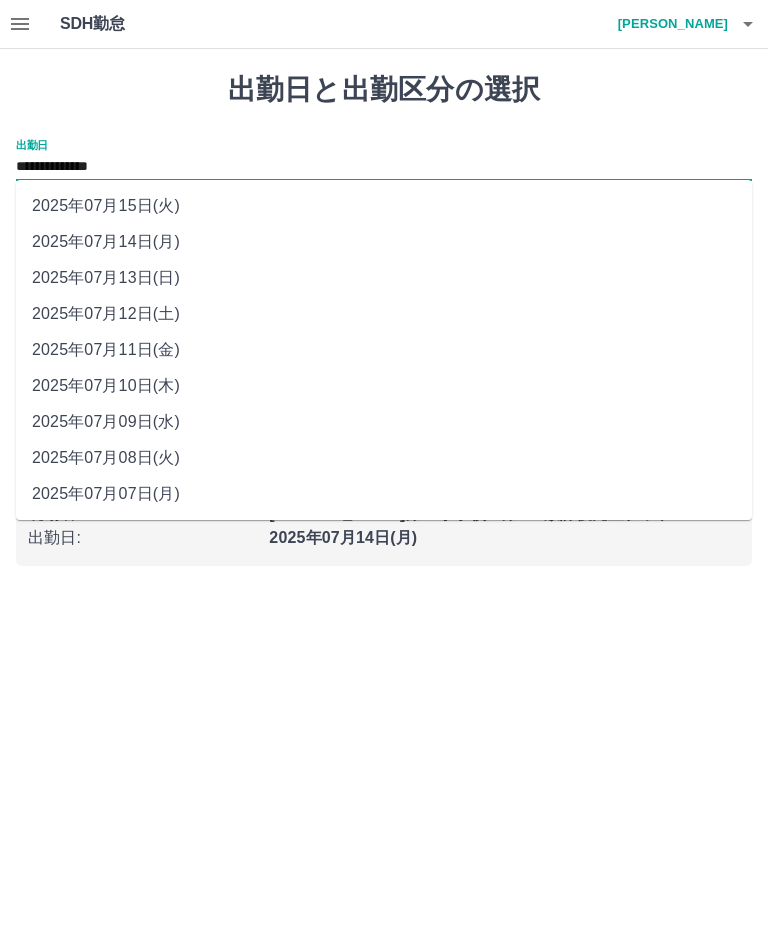click on "2025年07月13日(日)" at bounding box center [384, 278] 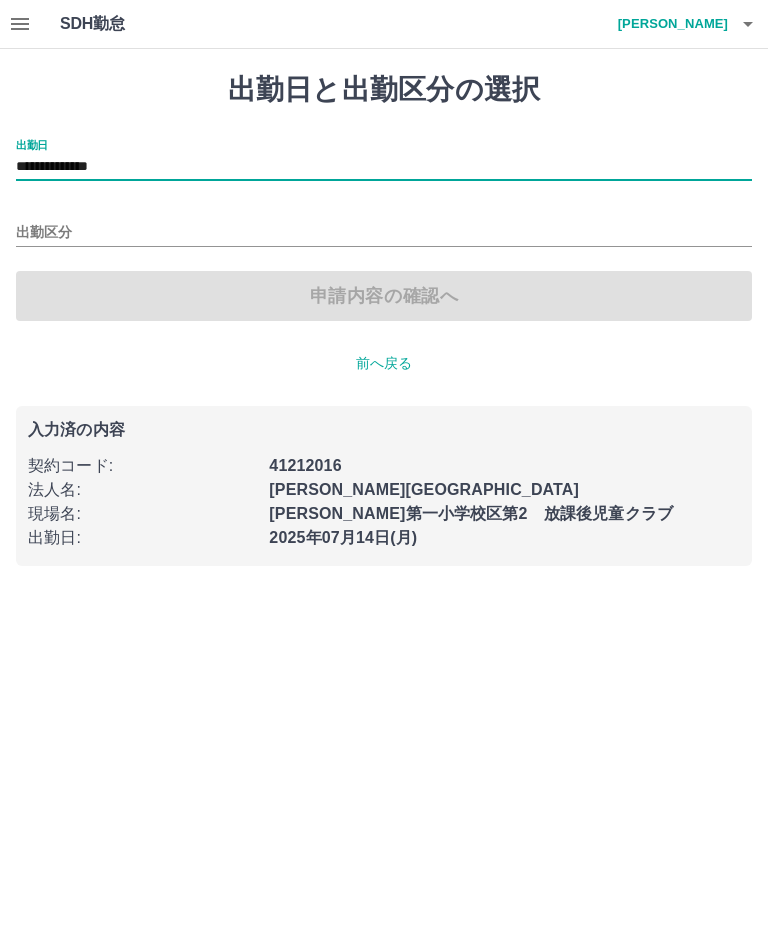 click on "出勤区分" at bounding box center [384, 233] 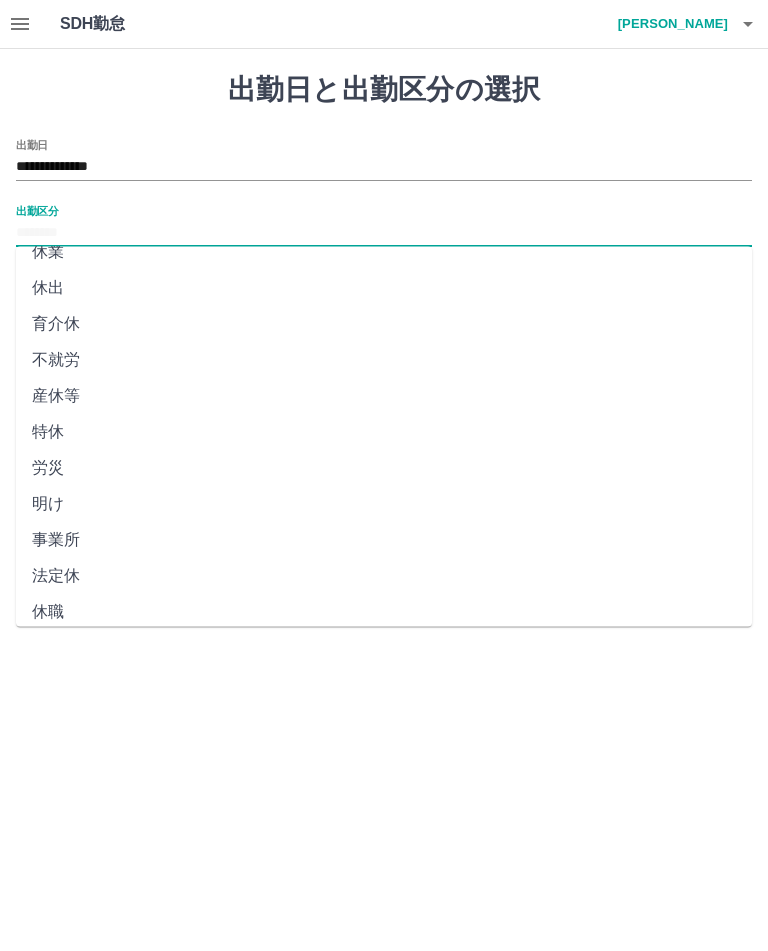 scroll, scrollTop: 271, scrollLeft: 0, axis: vertical 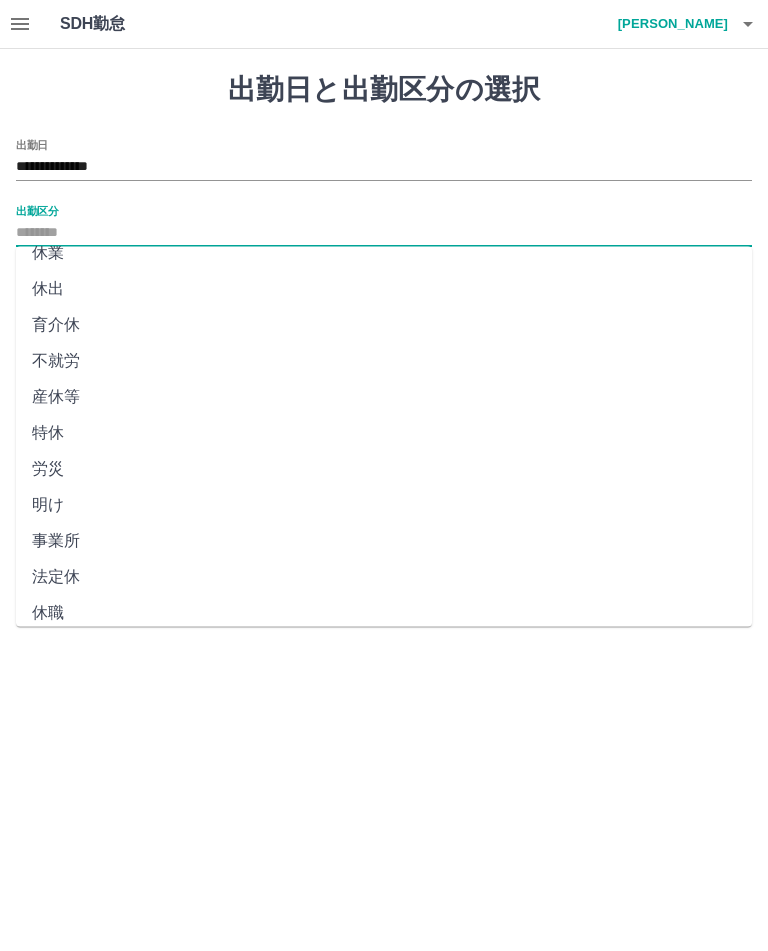 click on "法定休" at bounding box center (384, 578) 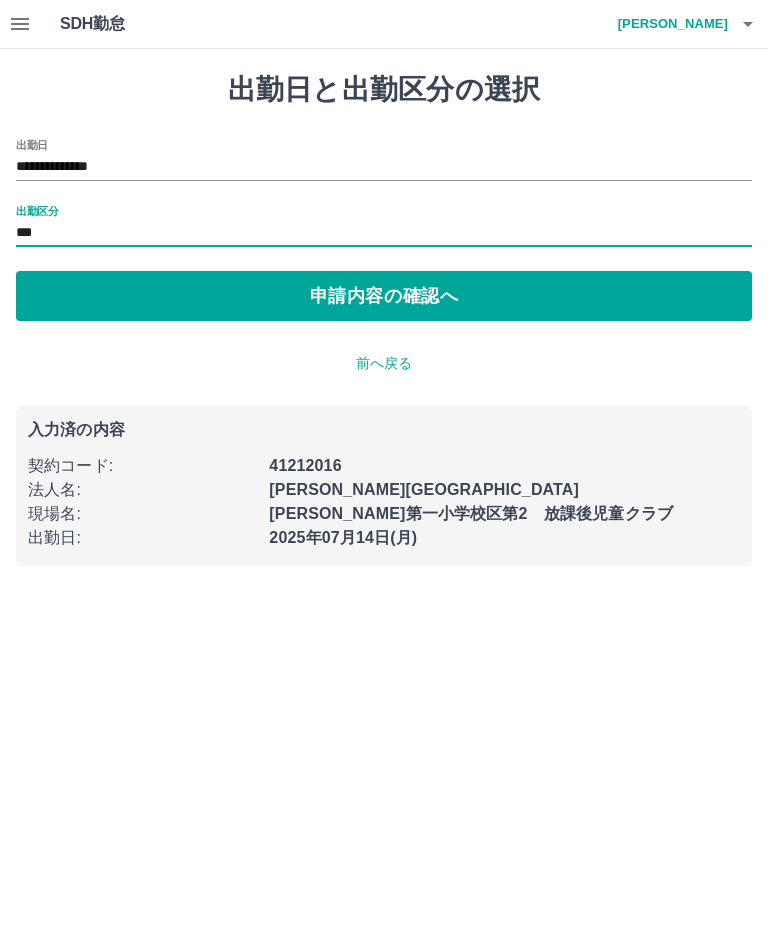 click on "申請内容の確認へ" at bounding box center (384, 296) 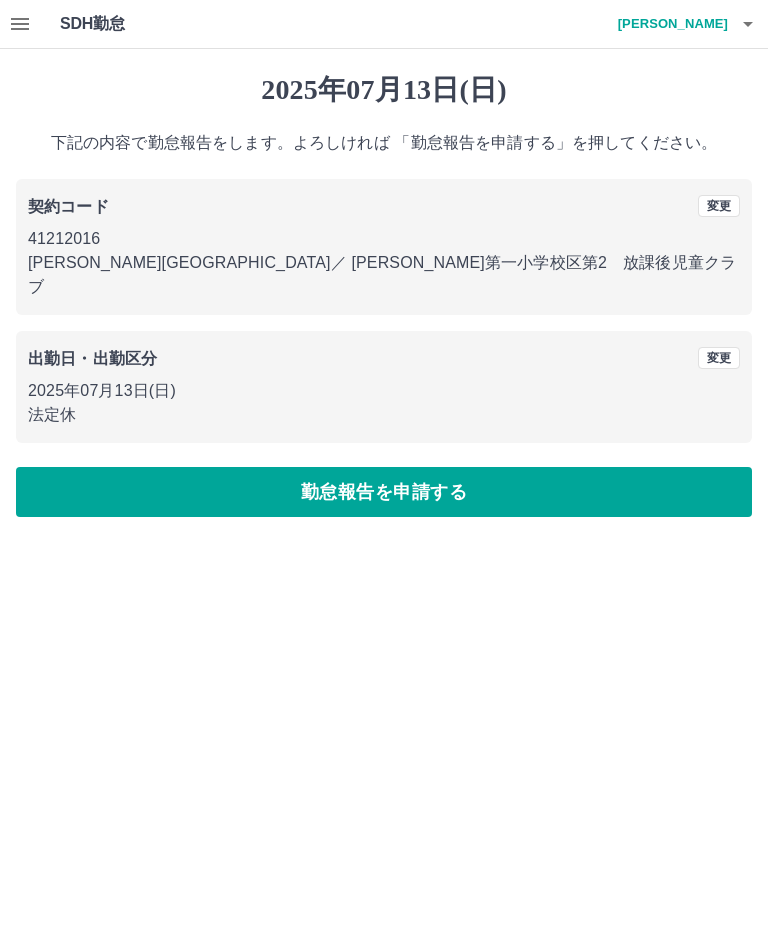 click on "勤怠報告を申請する" at bounding box center (384, 492) 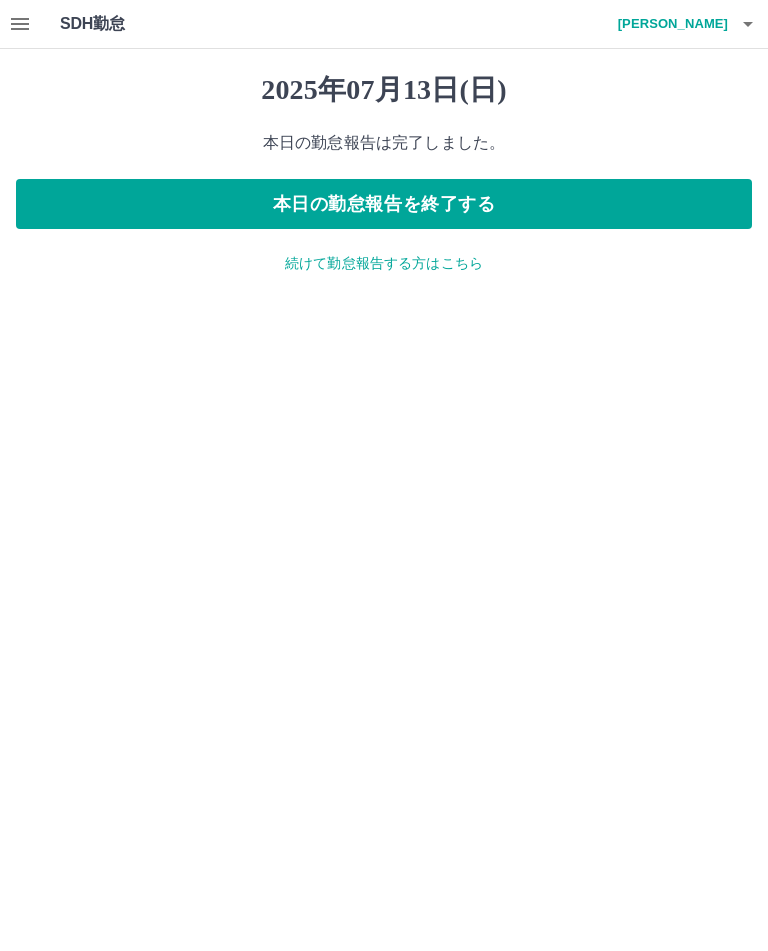 click on "本日の勤怠報告を終了する" at bounding box center (384, 204) 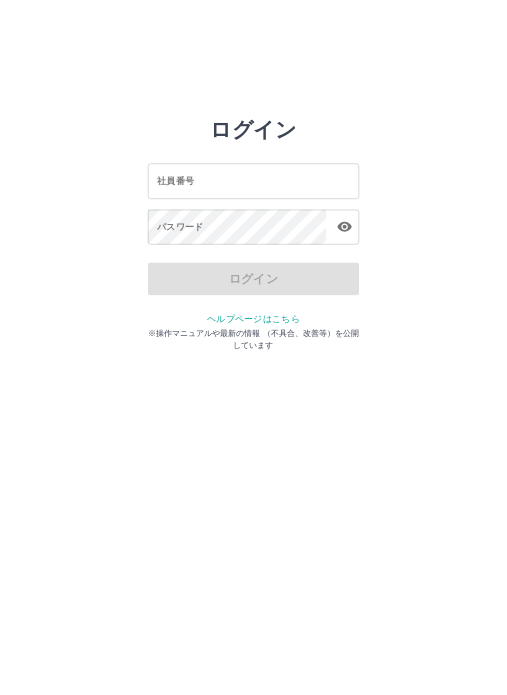 scroll, scrollTop: 0, scrollLeft: 0, axis: both 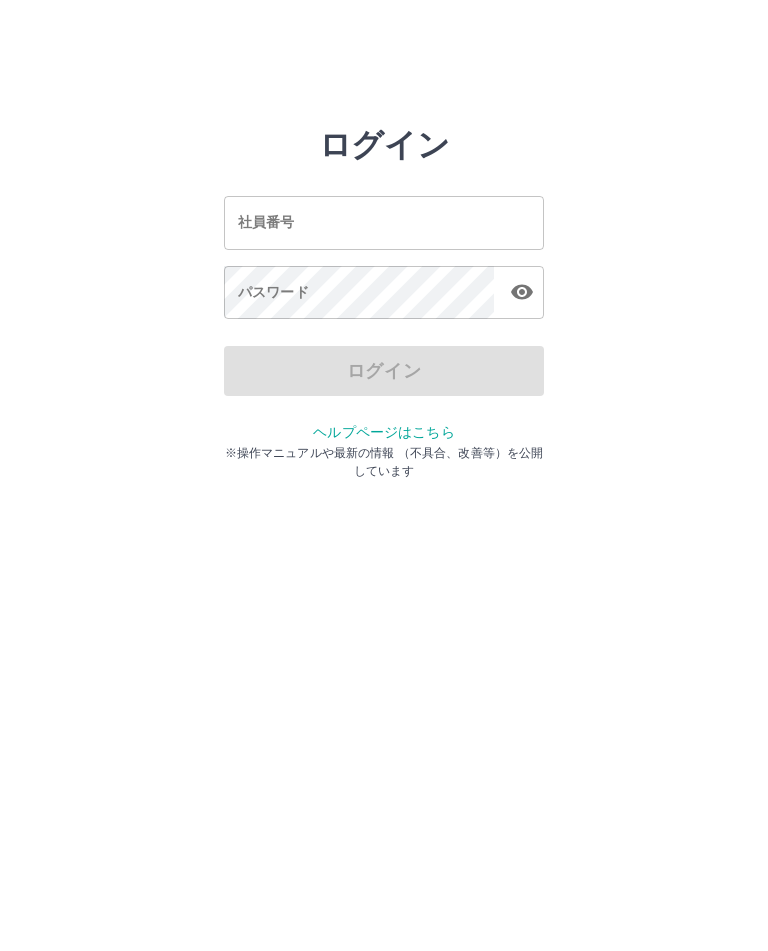 click on "ログイン 社員番号 社員番号 パスワード パスワード ログイン ヘルプページはこちら ※操作マニュアルや最新の情報 （不具合、改善等）を公開しています" at bounding box center [384, 223] 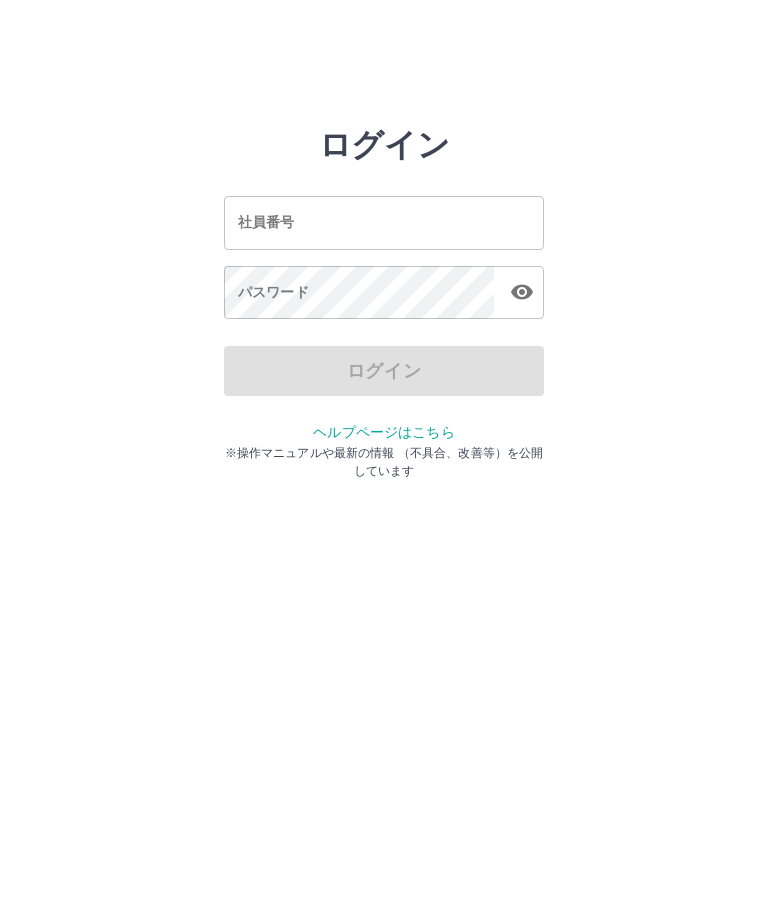 scroll, scrollTop: 0, scrollLeft: 0, axis: both 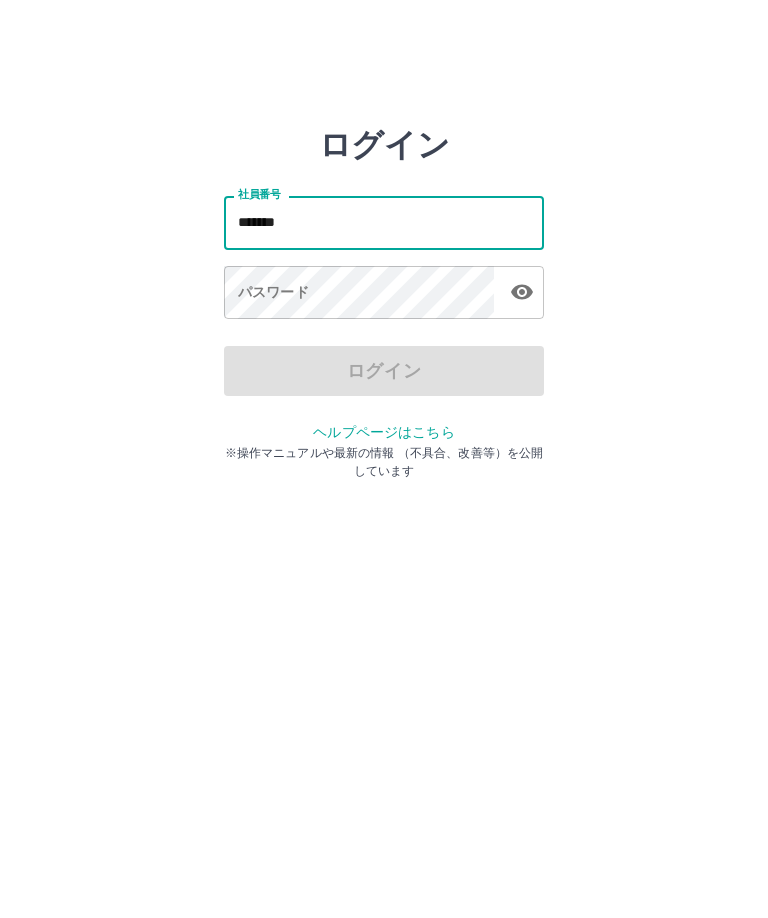 type on "*******" 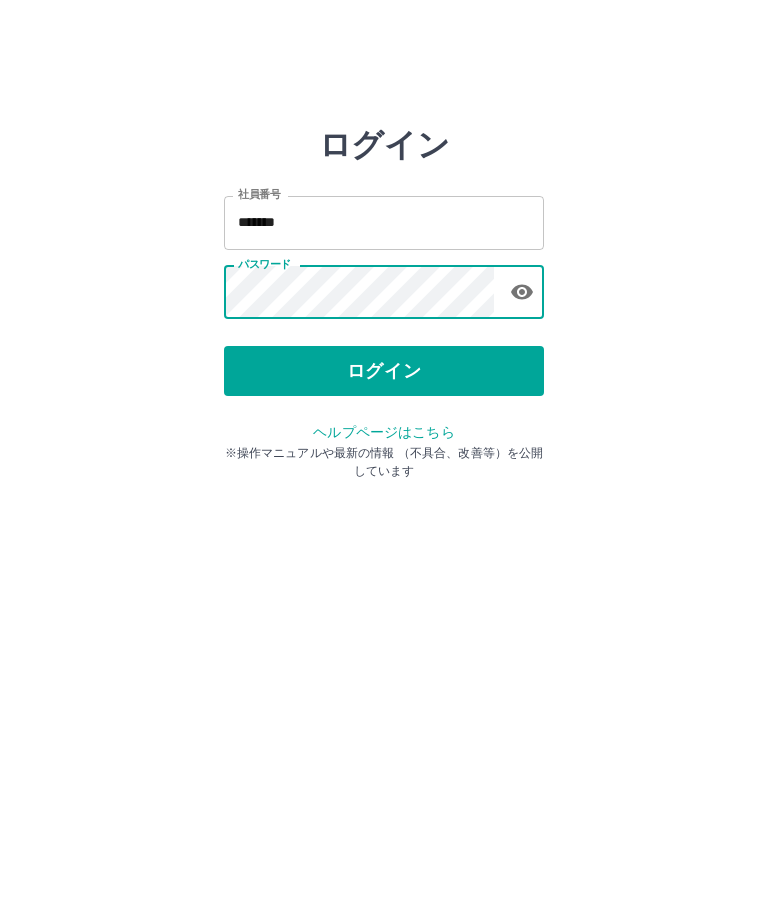 click on "ログイン" at bounding box center [384, 371] 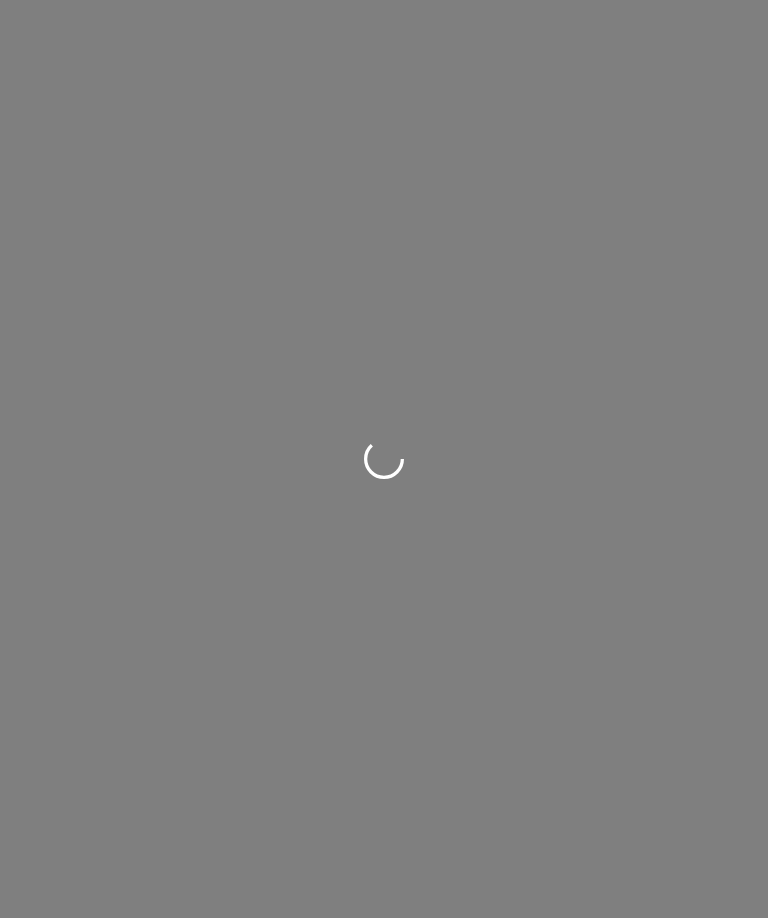 scroll, scrollTop: 0, scrollLeft: 0, axis: both 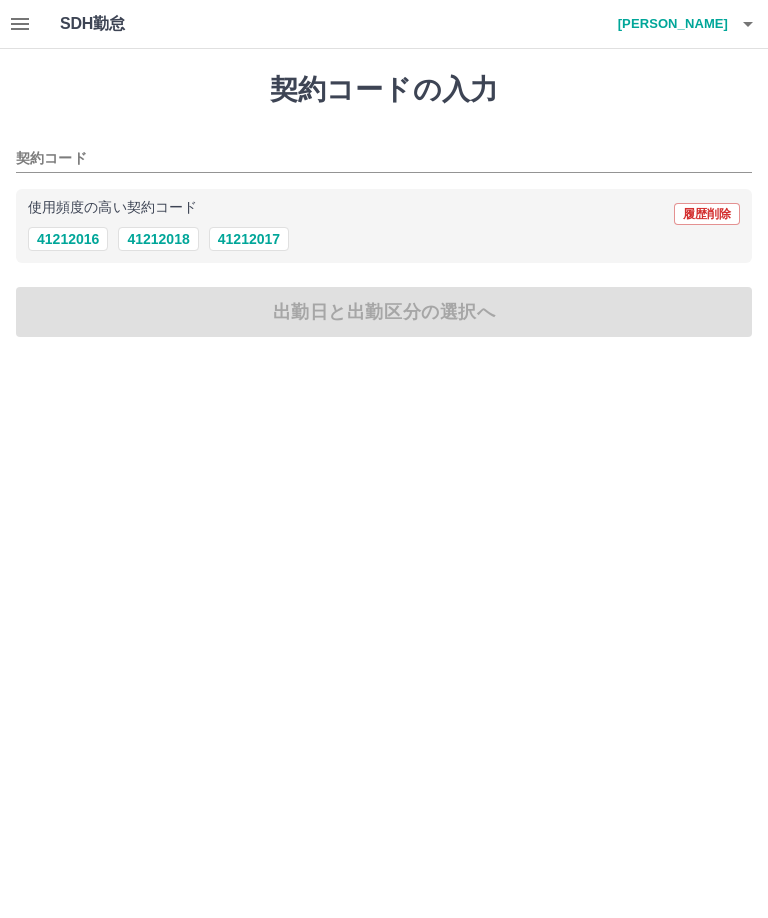 click on "41212016" at bounding box center (68, 239) 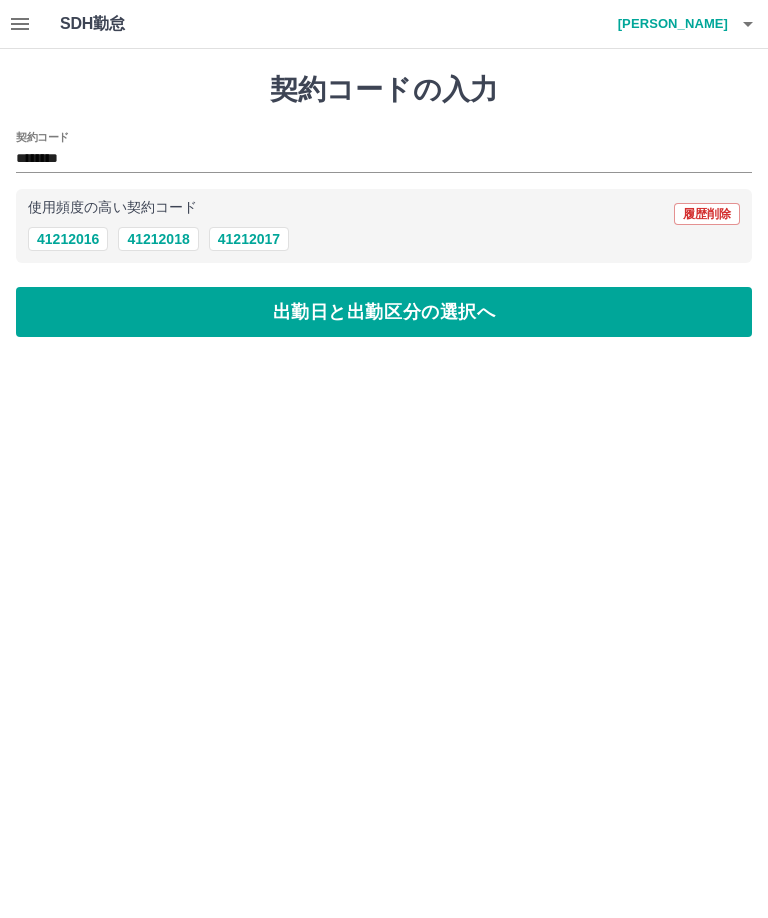 click on "出勤日と出勤区分の選択へ" at bounding box center (384, 312) 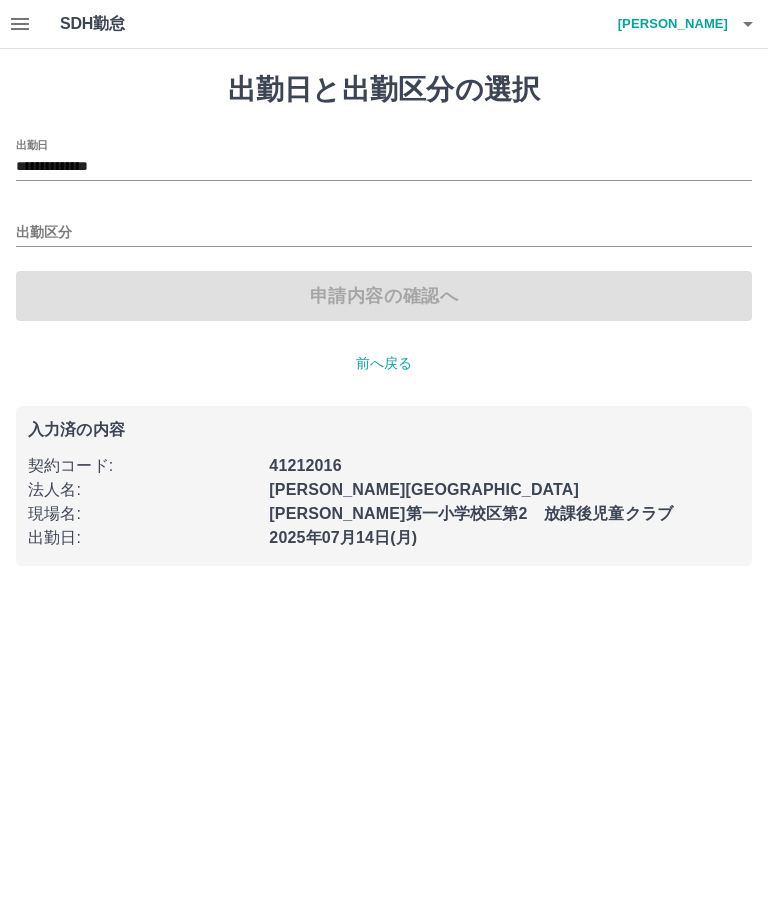 click on "**********" at bounding box center [384, 167] 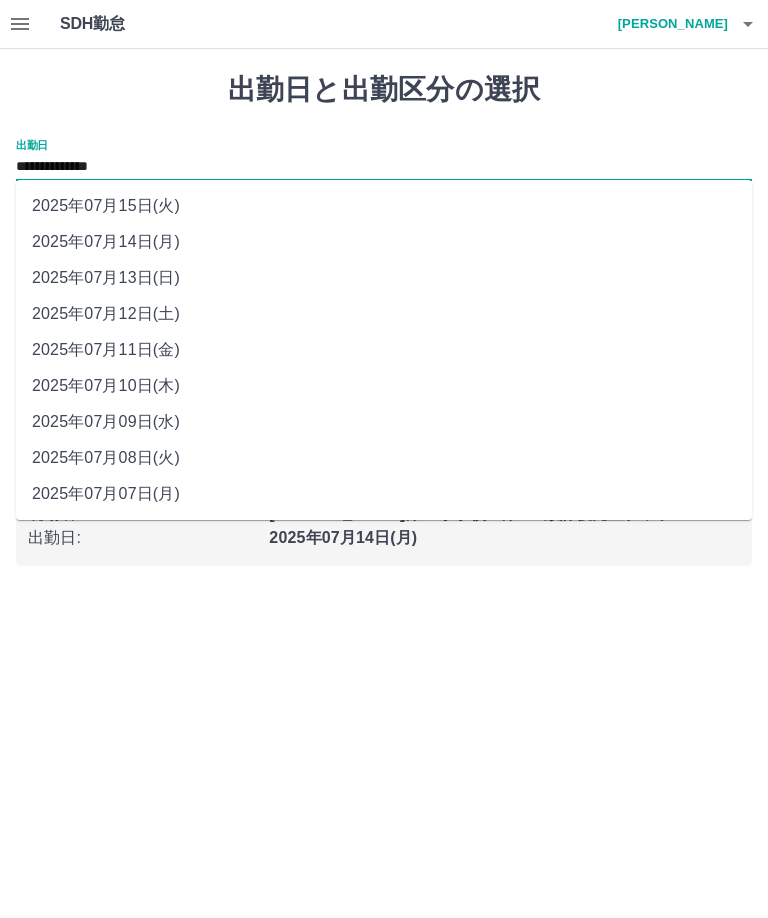click on "2025年07月12日(土)" at bounding box center [384, 314] 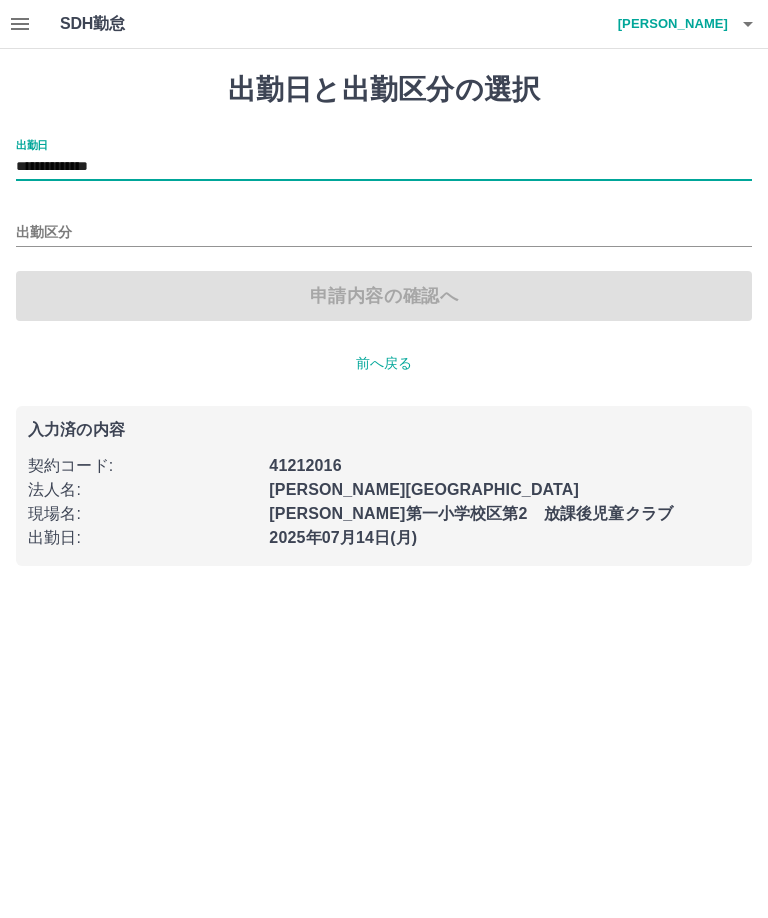click on "出勤区分" at bounding box center [384, 233] 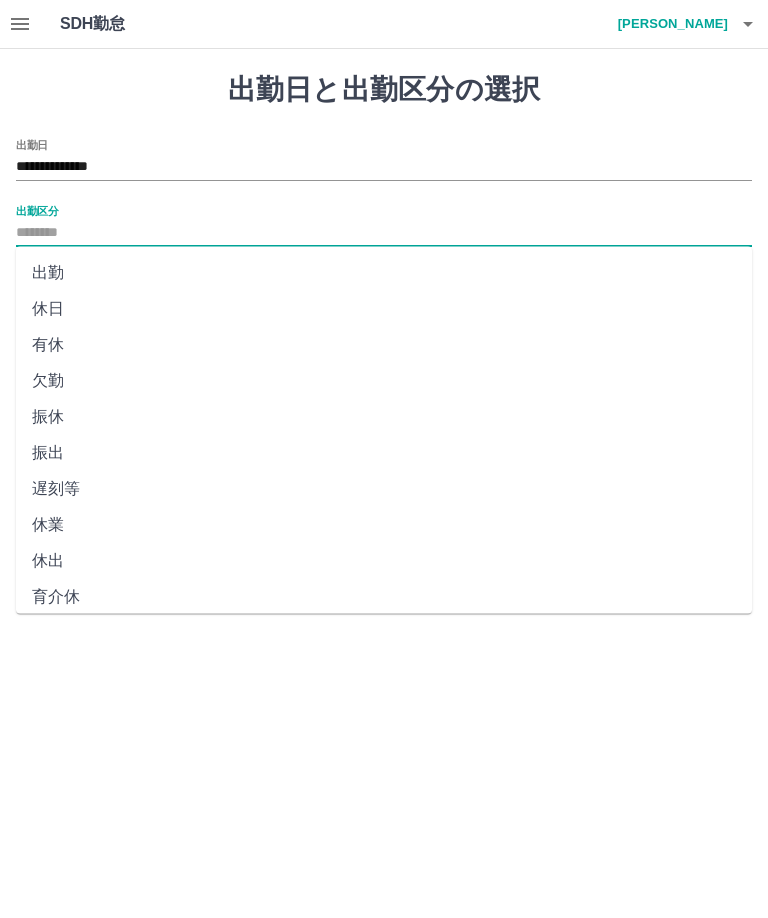 click on "休日" at bounding box center (384, 309) 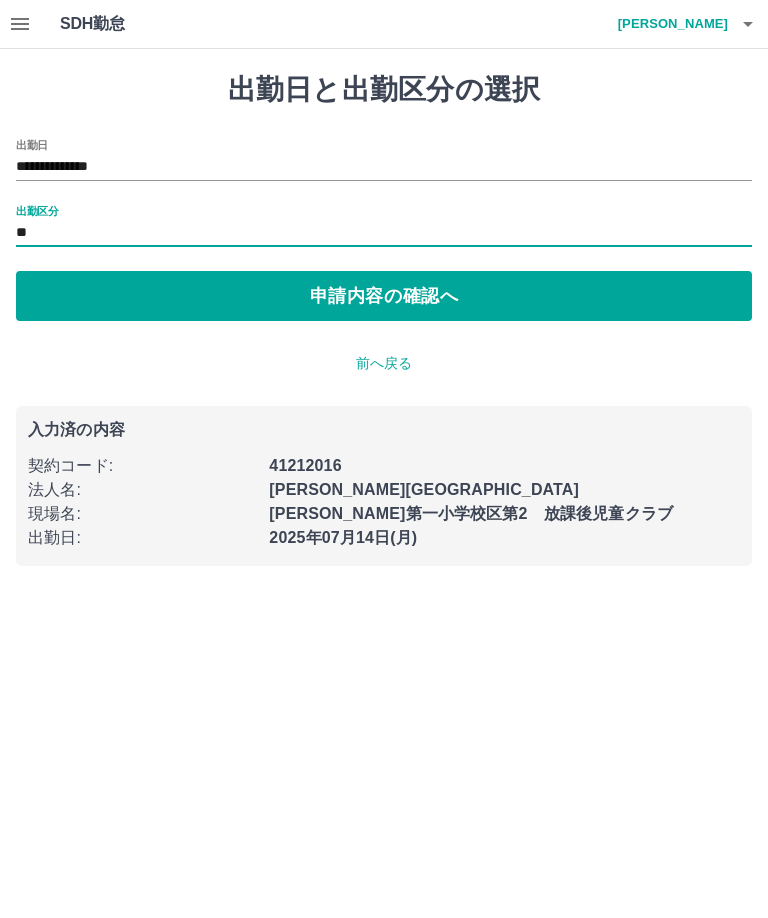click on "申請内容の確認へ" at bounding box center [384, 296] 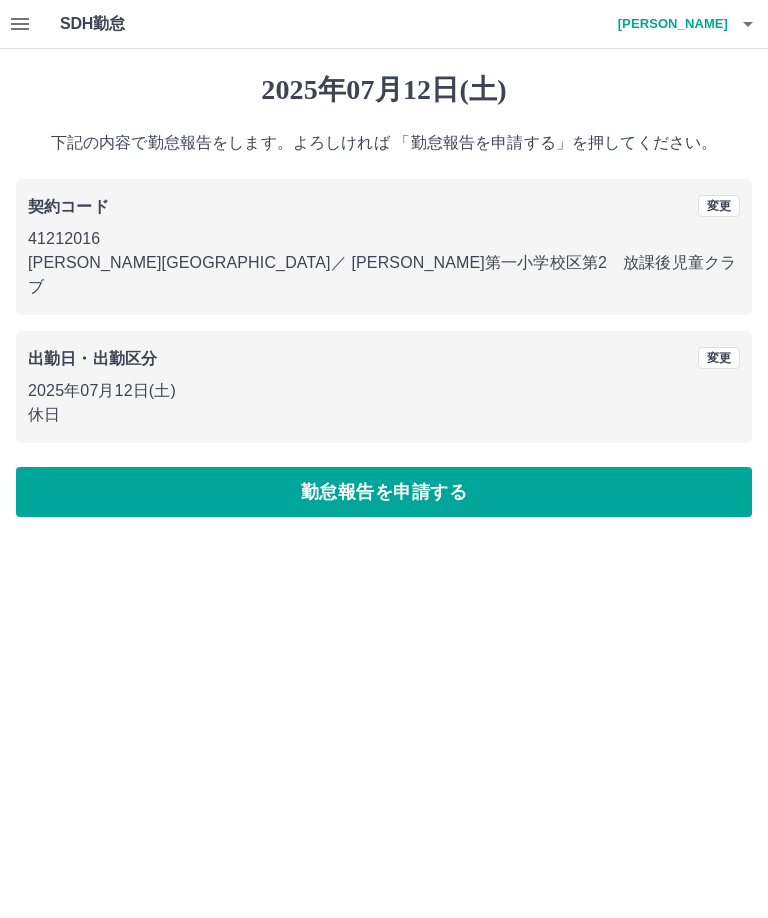click on "勤怠報告を申請する" at bounding box center [384, 492] 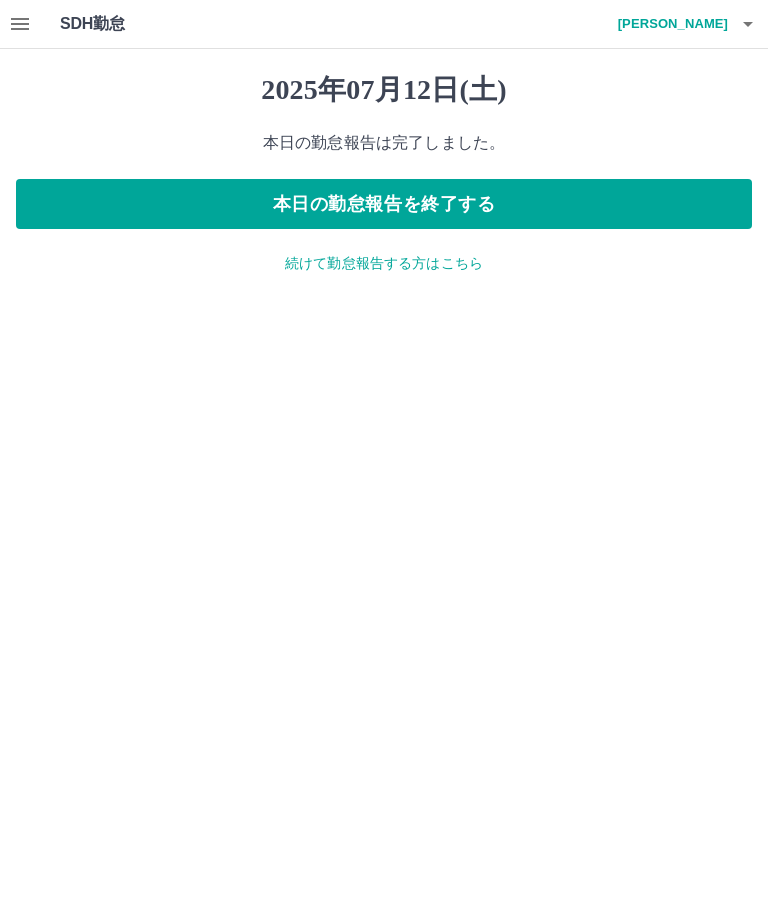 click on "続けて勤怠報告する方はこちら" at bounding box center (384, 263) 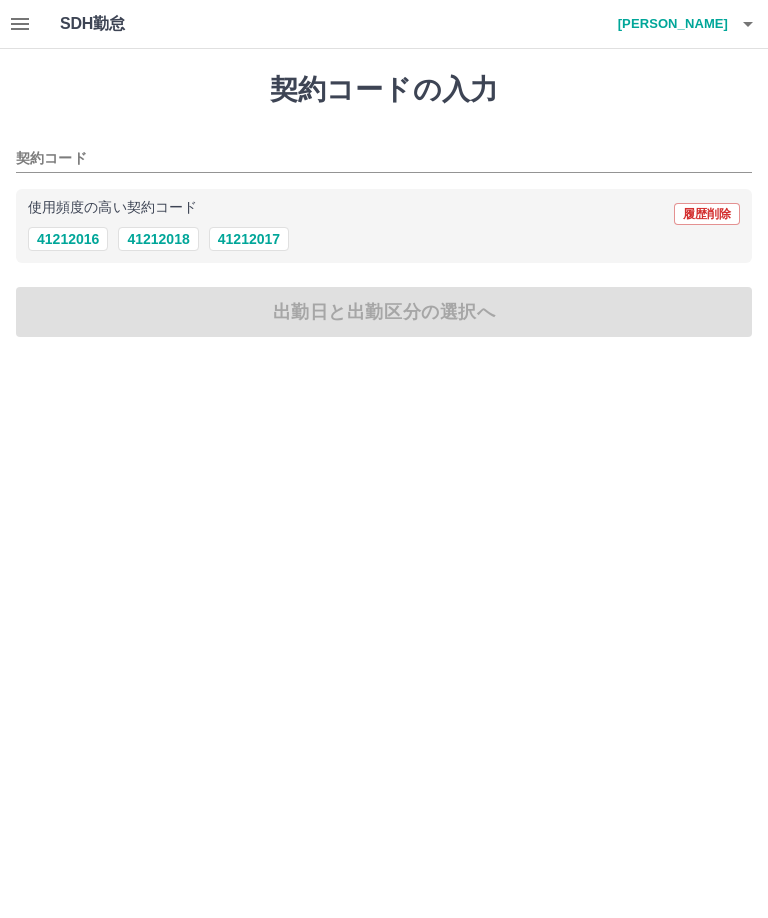 click on "41212016" at bounding box center [68, 239] 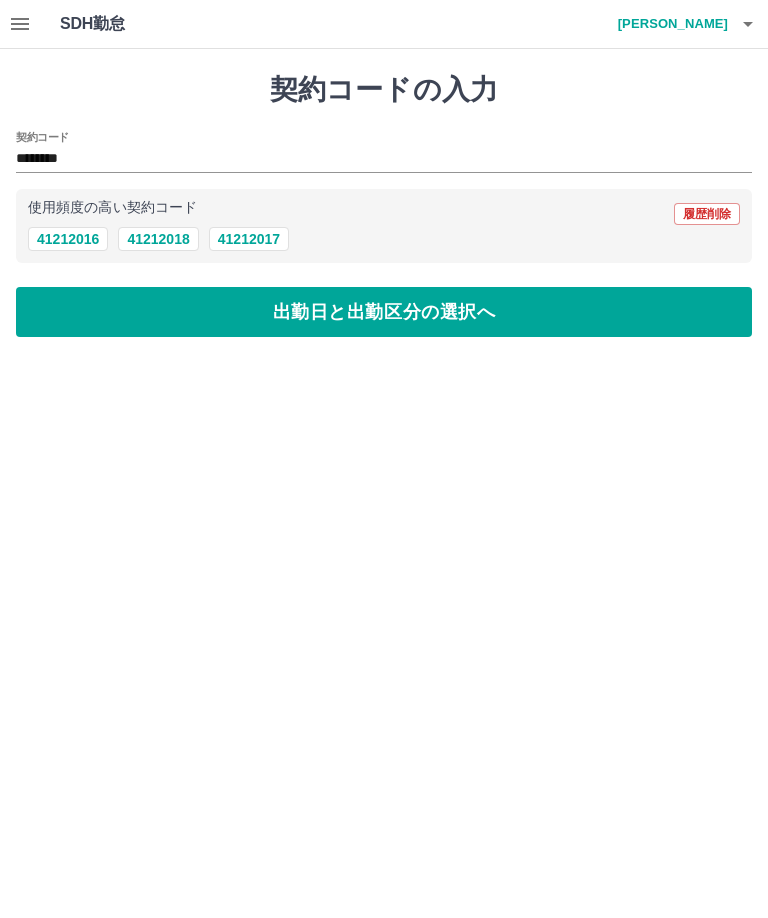 click on "出勤日と出勤区分の選択へ" at bounding box center (384, 312) 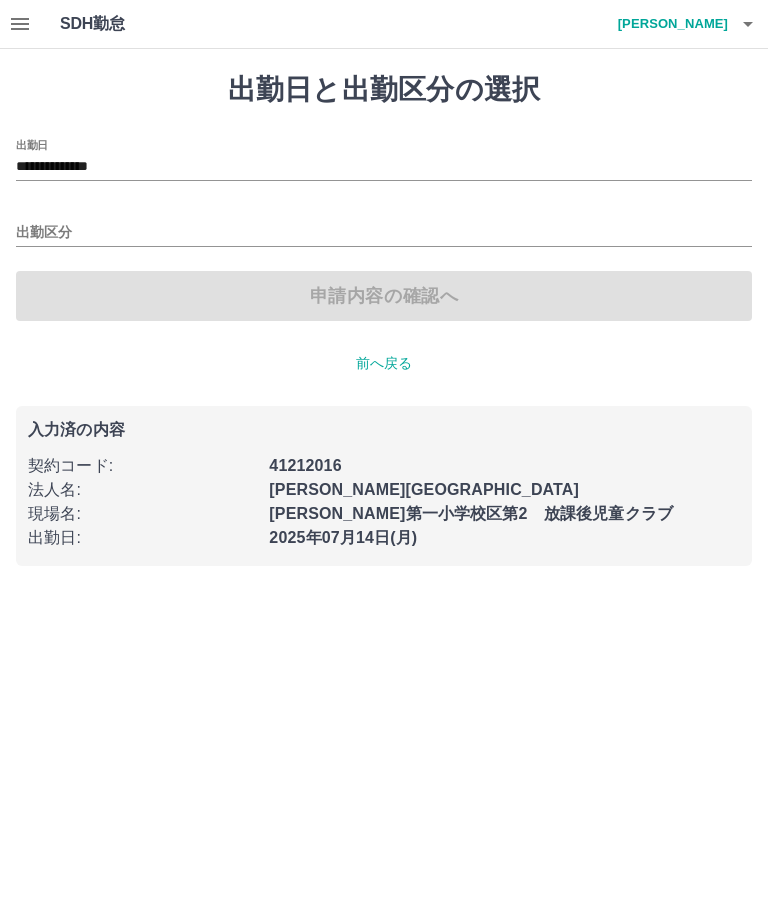 click on "**********" at bounding box center (384, 167) 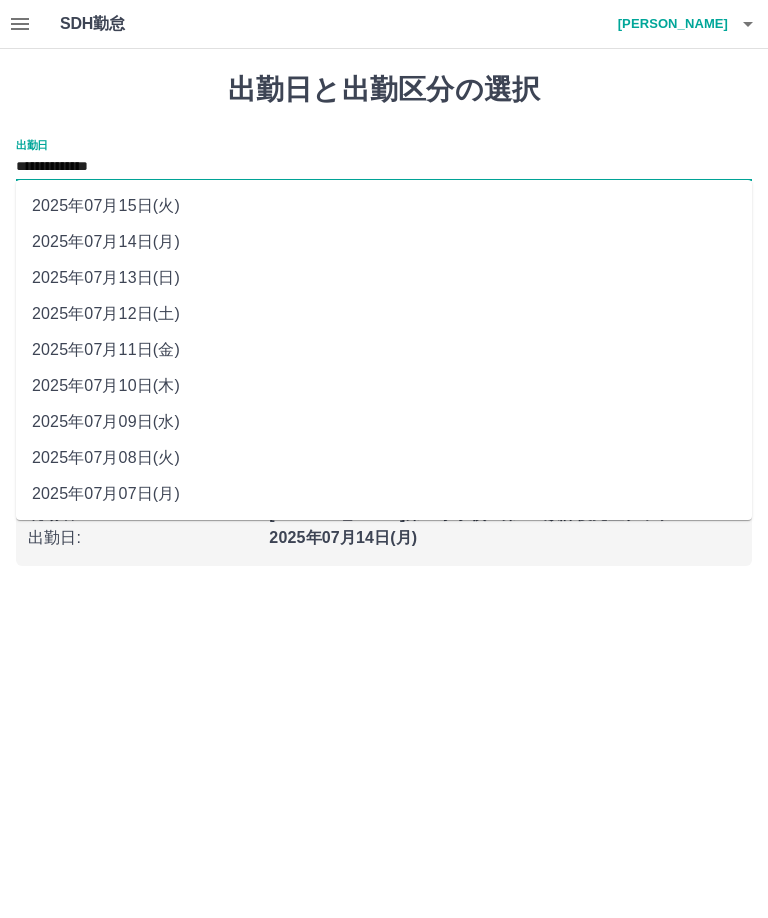 click on "2025年07月13日(日)" at bounding box center (384, 278) 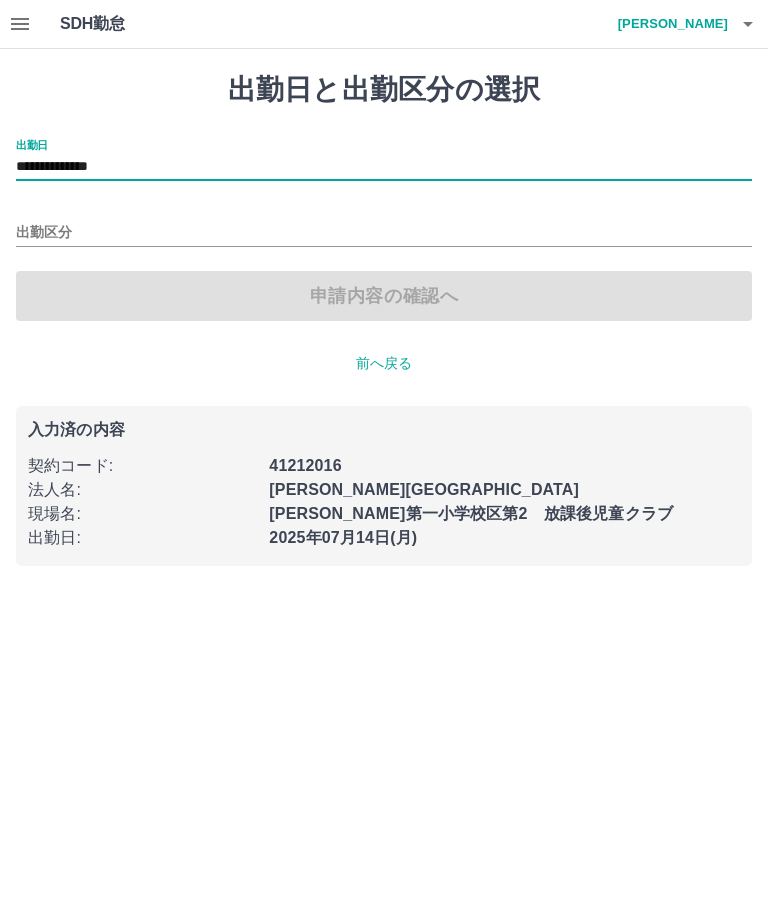 click on "出勤区分" at bounding box center [384, 233] 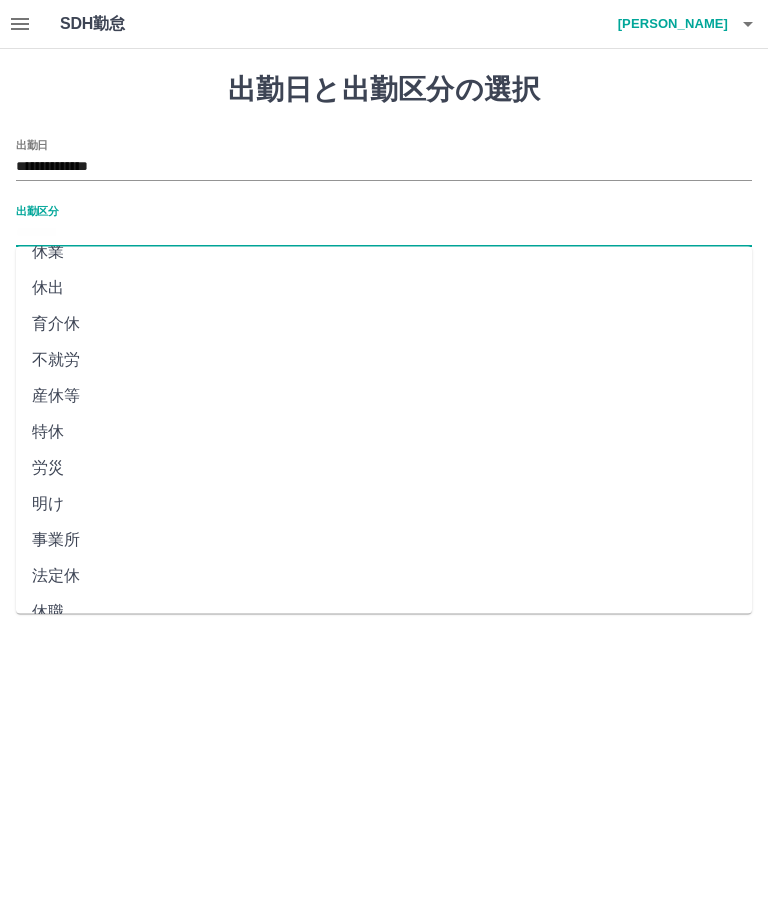 scroll, scrollTop: 271, scrollLeft: 0, axis: vertical 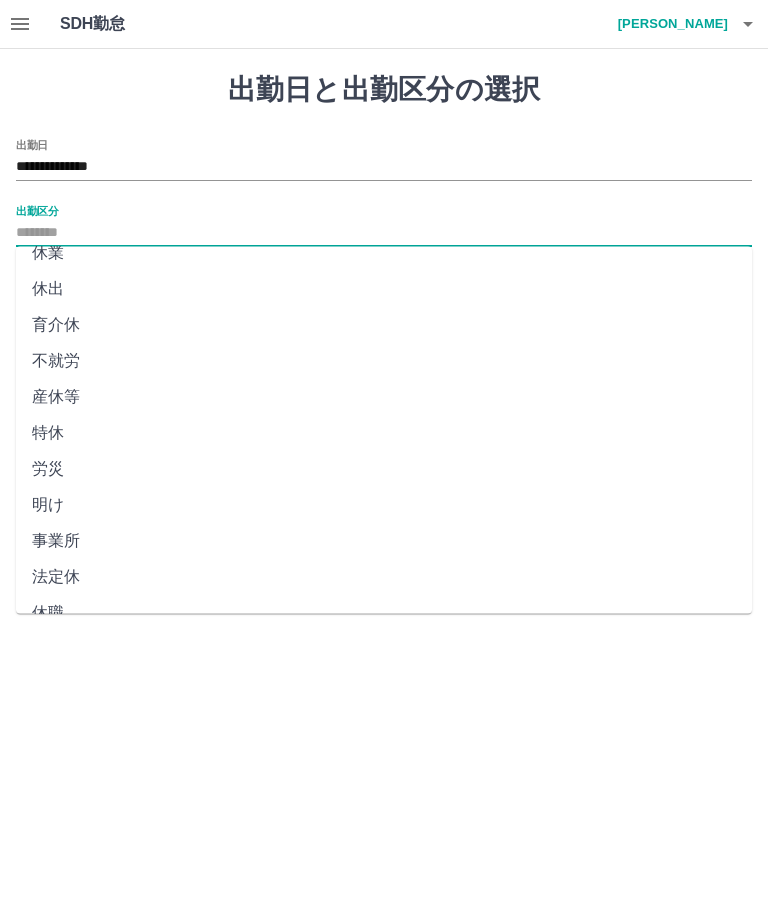 click on "法定休" at bounding box center [384, 578] 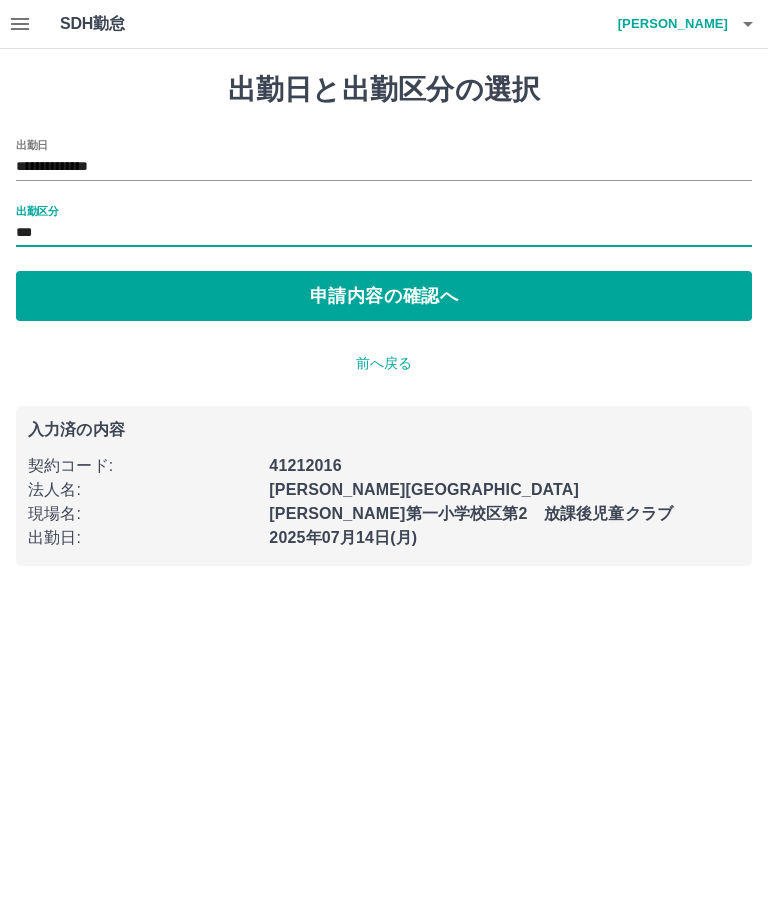 click on "申請内容の確認へ" at bounding box center [384, 296] 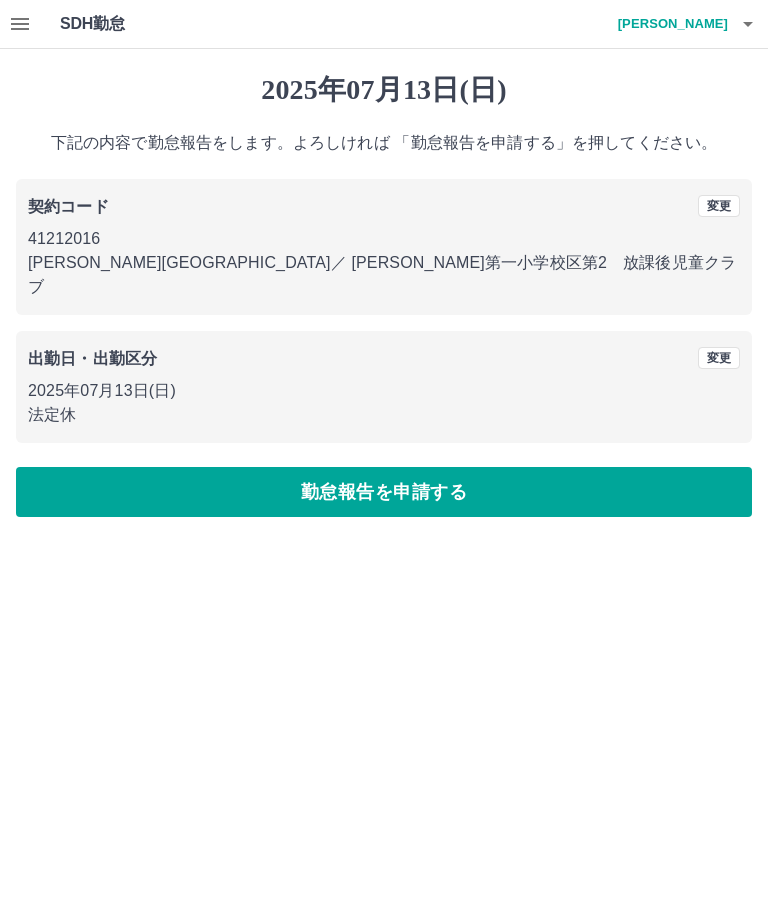 click on "勤怠報告を申請する" at bounding box center (384, 492) 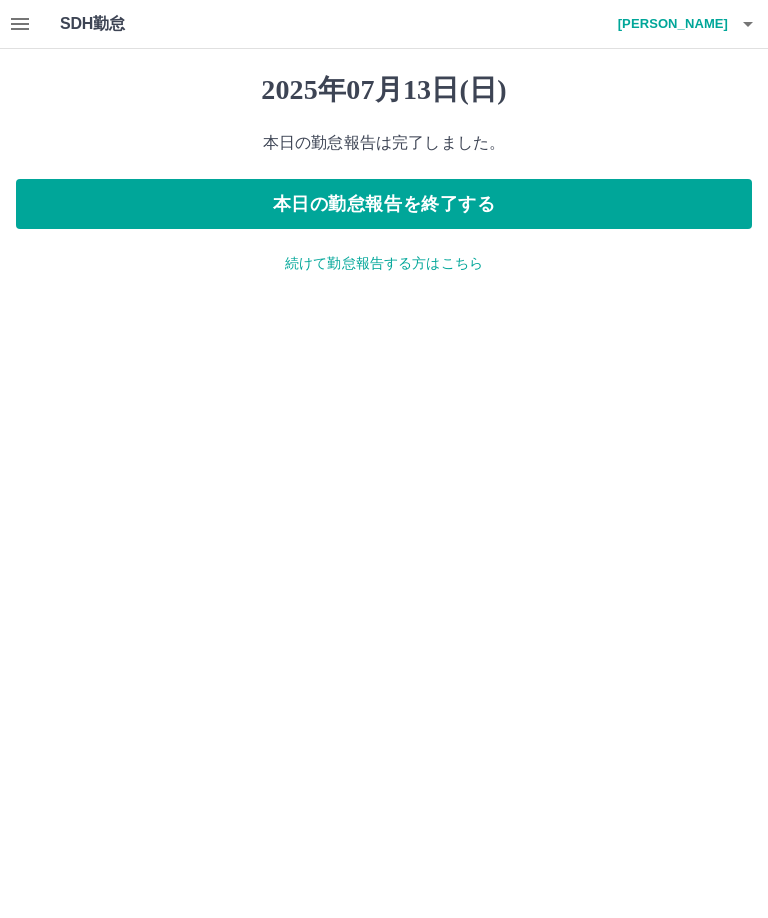 click on "続けて勤怠報告する方はこちら" at bounding box center [384, 263] 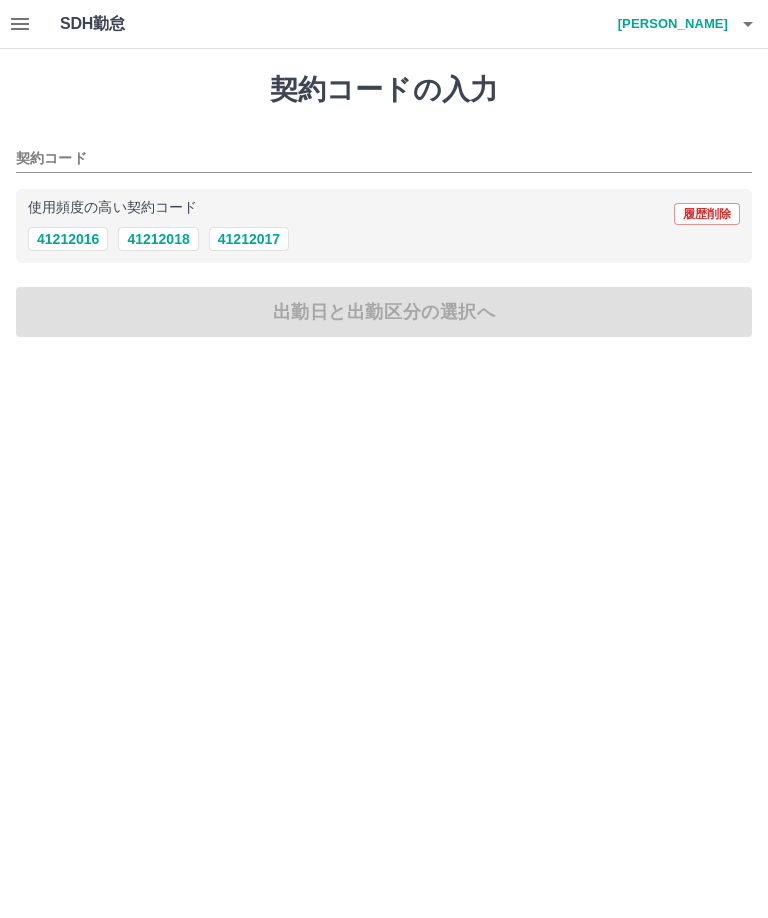 click on "41212016" at bounding box center [68, 239] 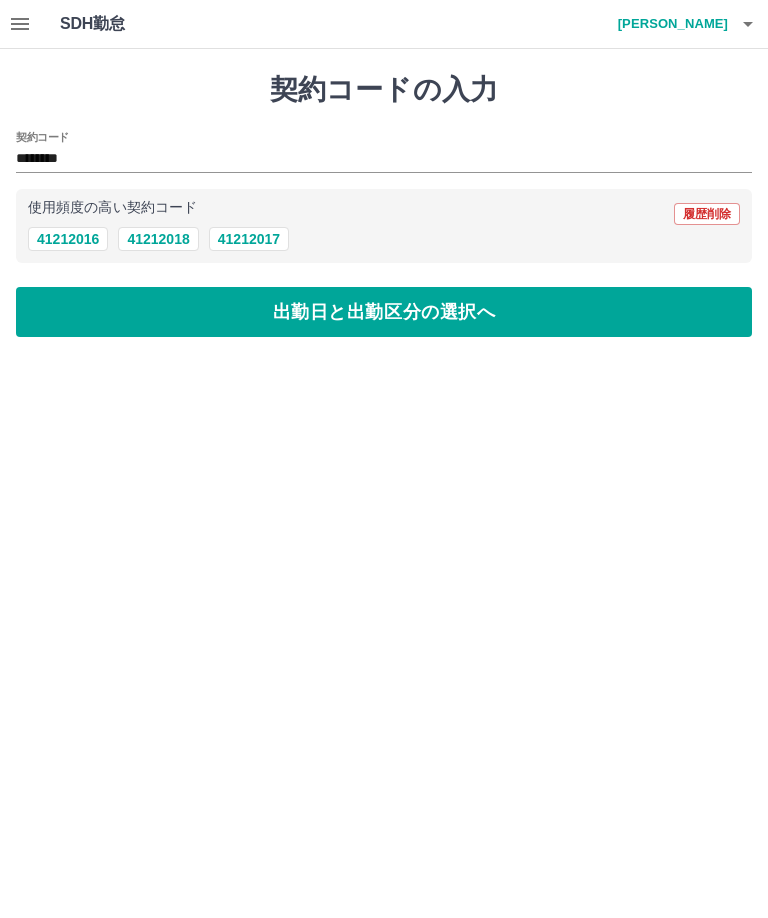 type on "********" 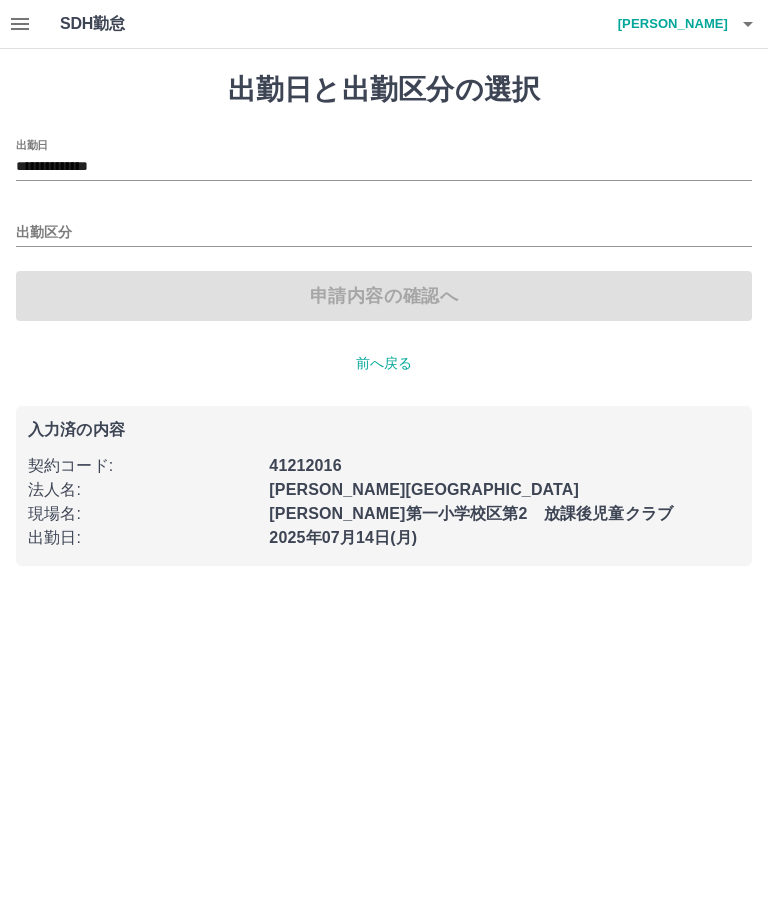 click on "出勤区分" at bounding box center (384, 233) 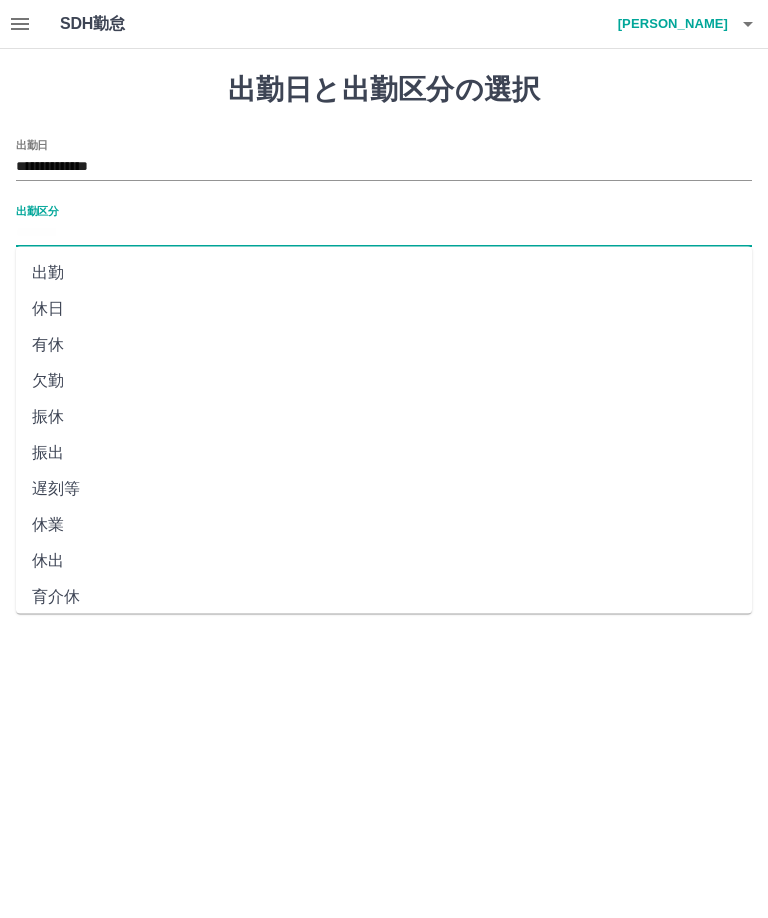 click on "出勤" at bounding box center (384, 273) 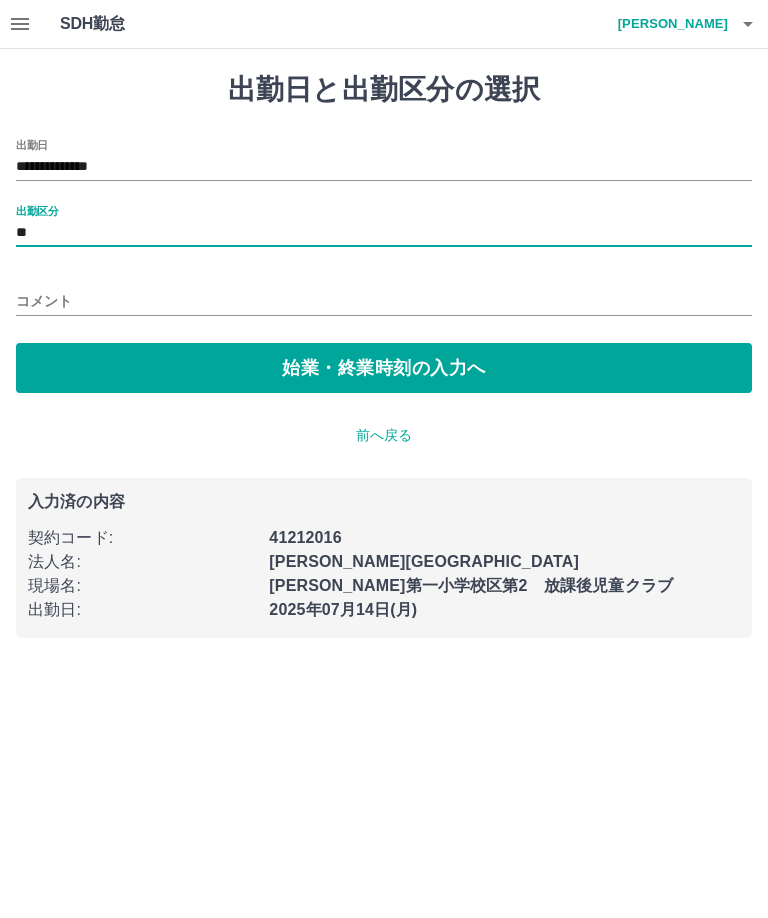 type on "**" 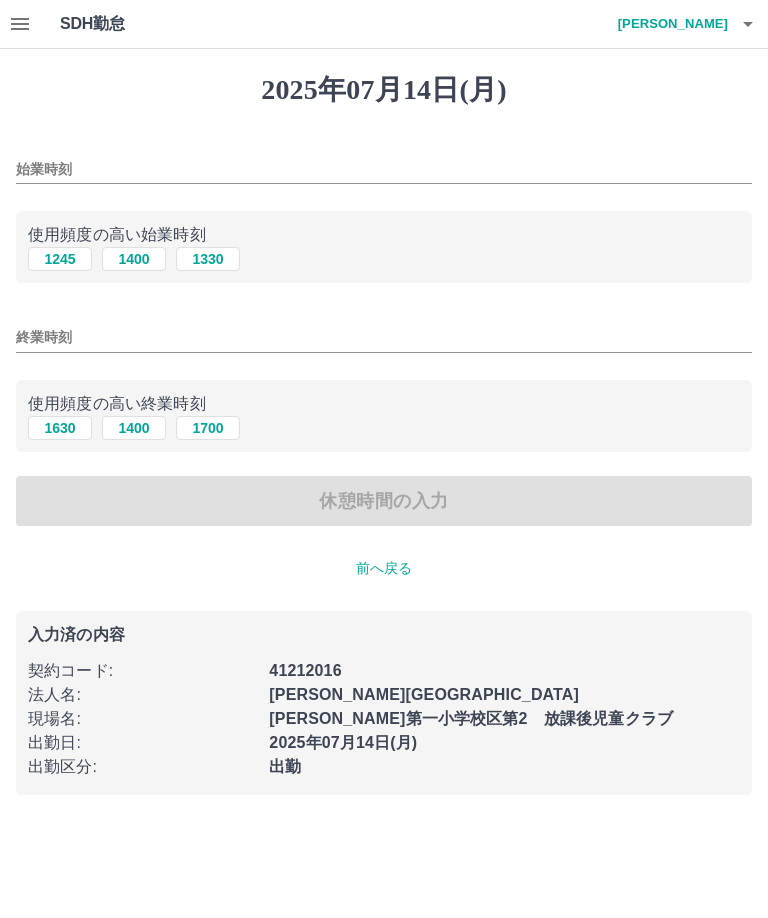 click on "1245" at bounding box center [60, 259] 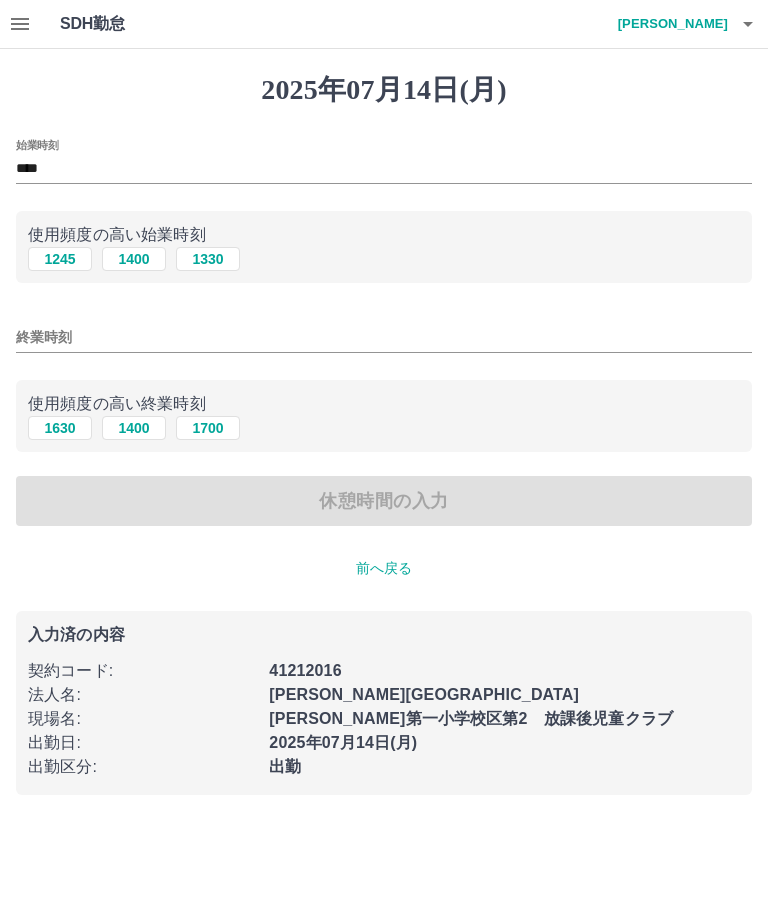 click on "終業時刻" at bounding box center (384, 337) 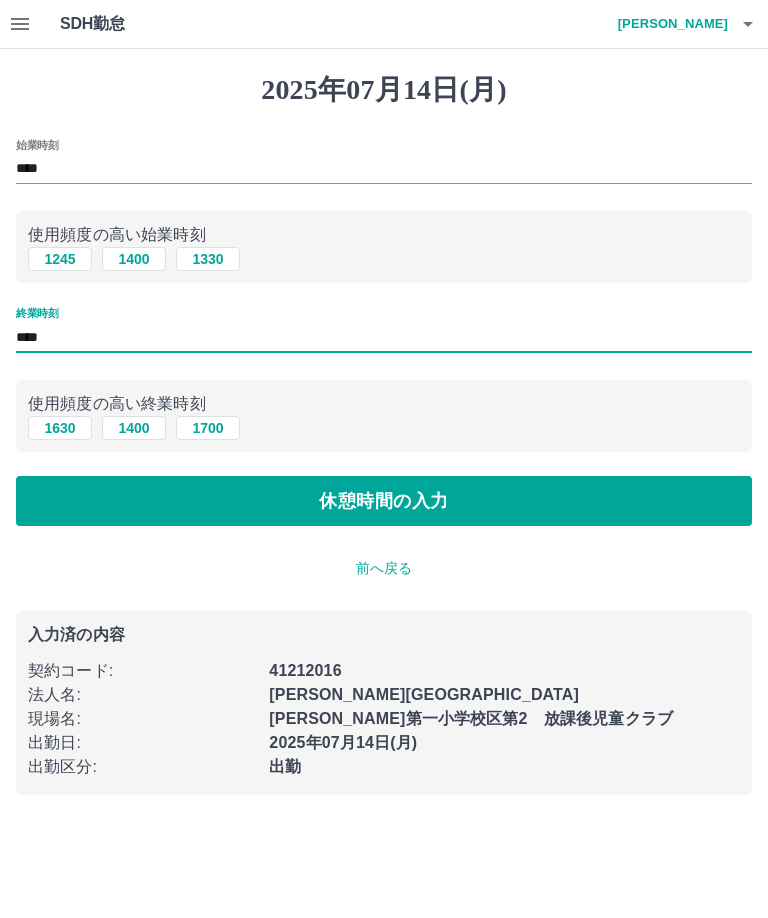 type on "****" 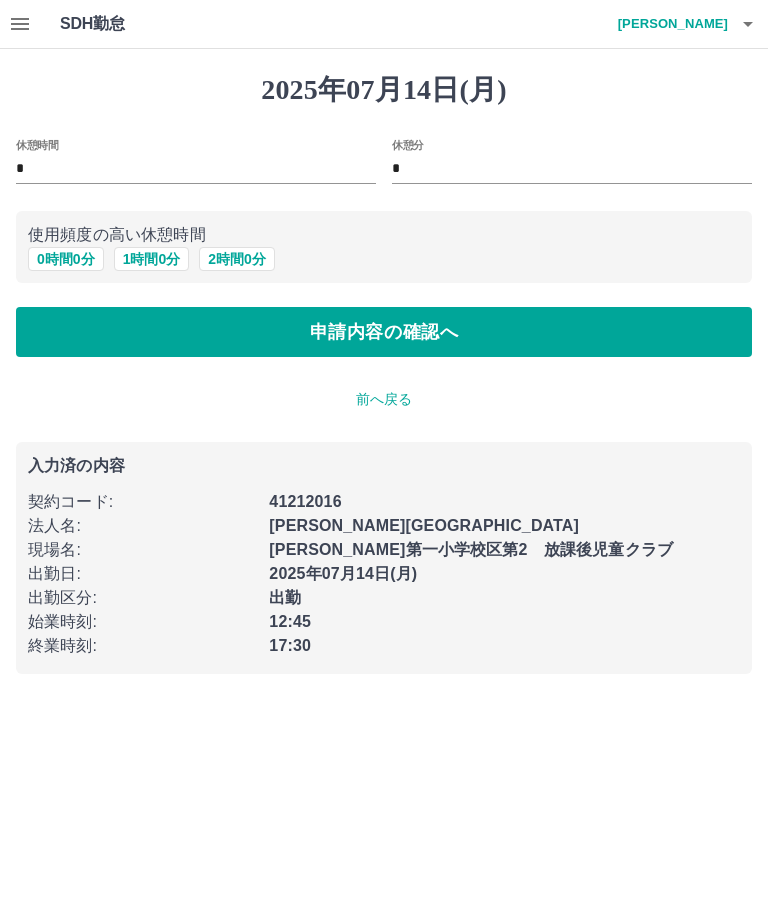 click on "申請内容の確認へ" at bounding box center [384, 332] 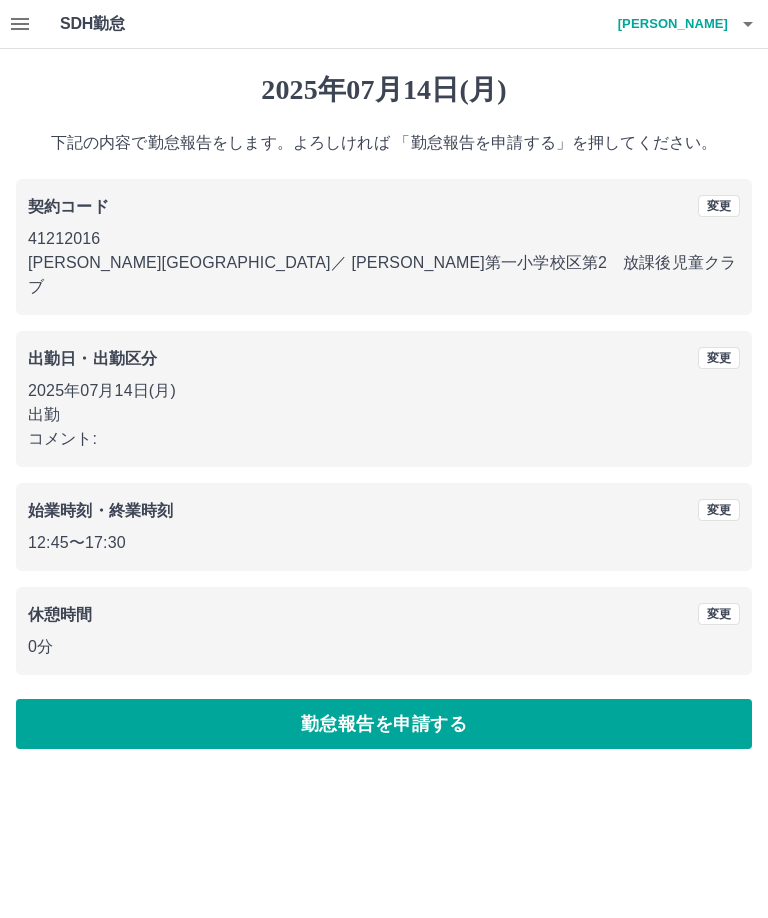click on "勤怠報告を申請する" at bounding box center (384, 724) 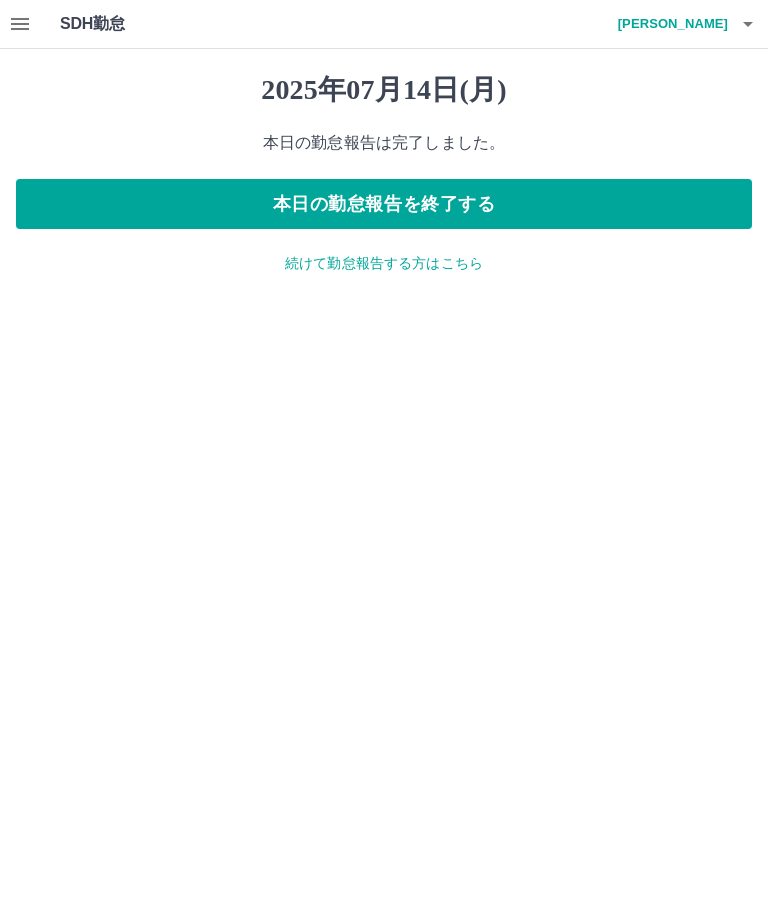 click on "本日の勤怠報告を終了する" at bounding box center (384, 204) 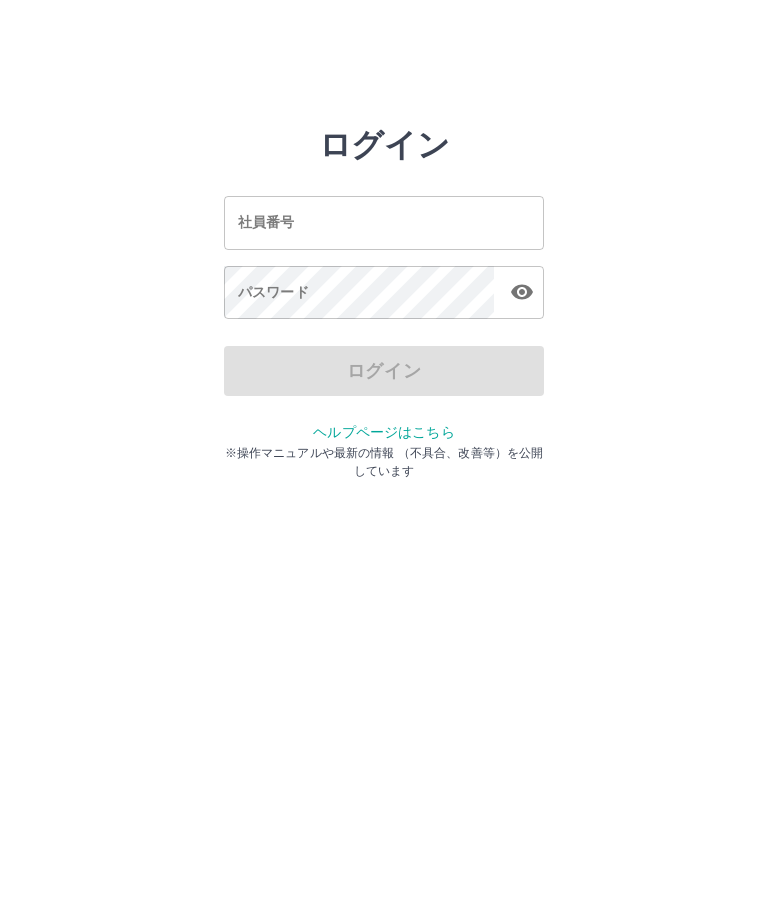 scroll, scrollTop: 0, scrollLeft: 0, axis: both 